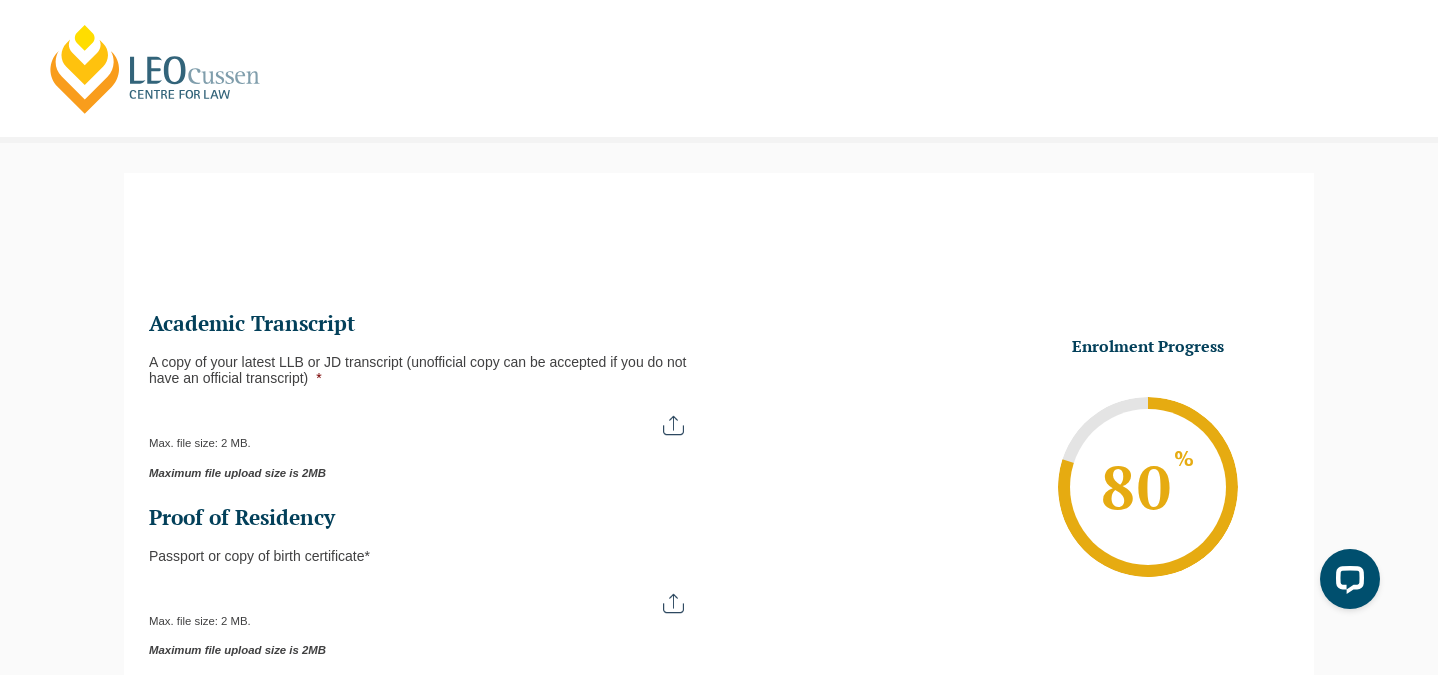 scroll, scrollTop: 0, scrollLeft: 0, axis: both 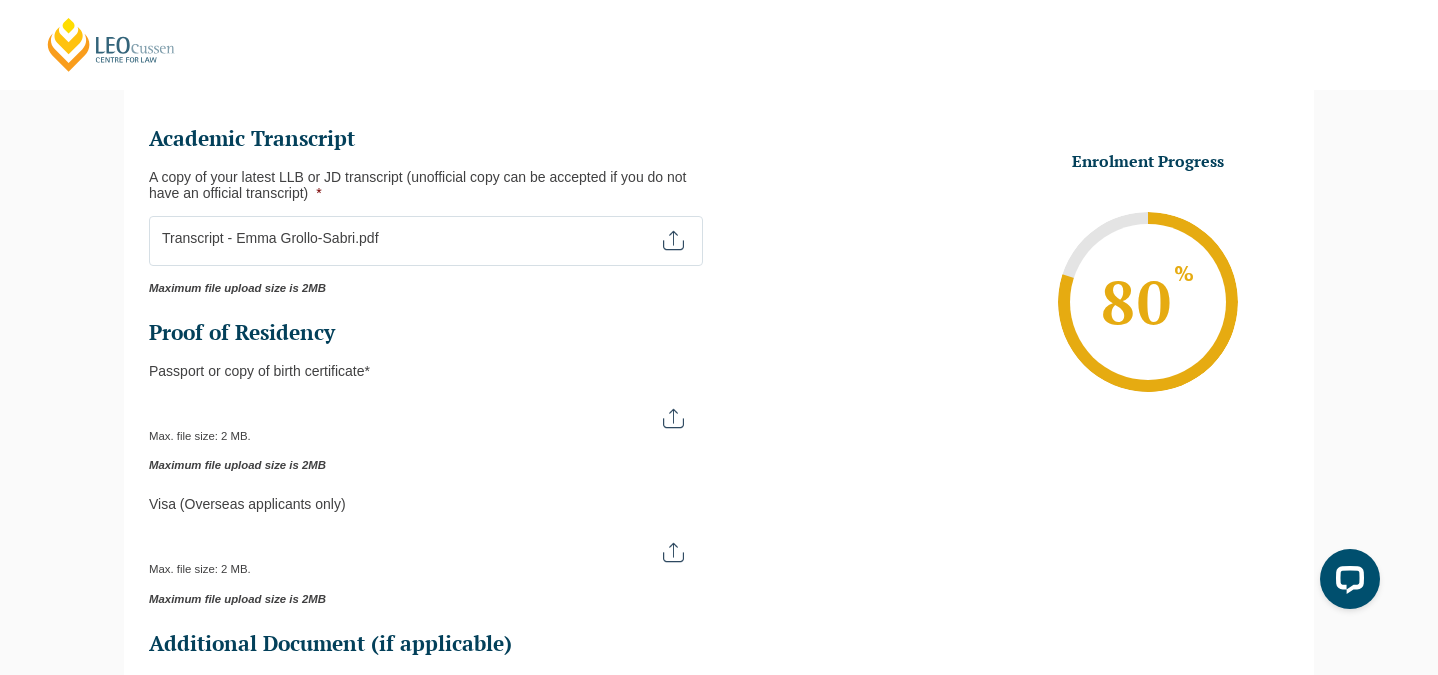 click on "Passport or Copy of Birth Certificate *" at bounding box center (426, 411) 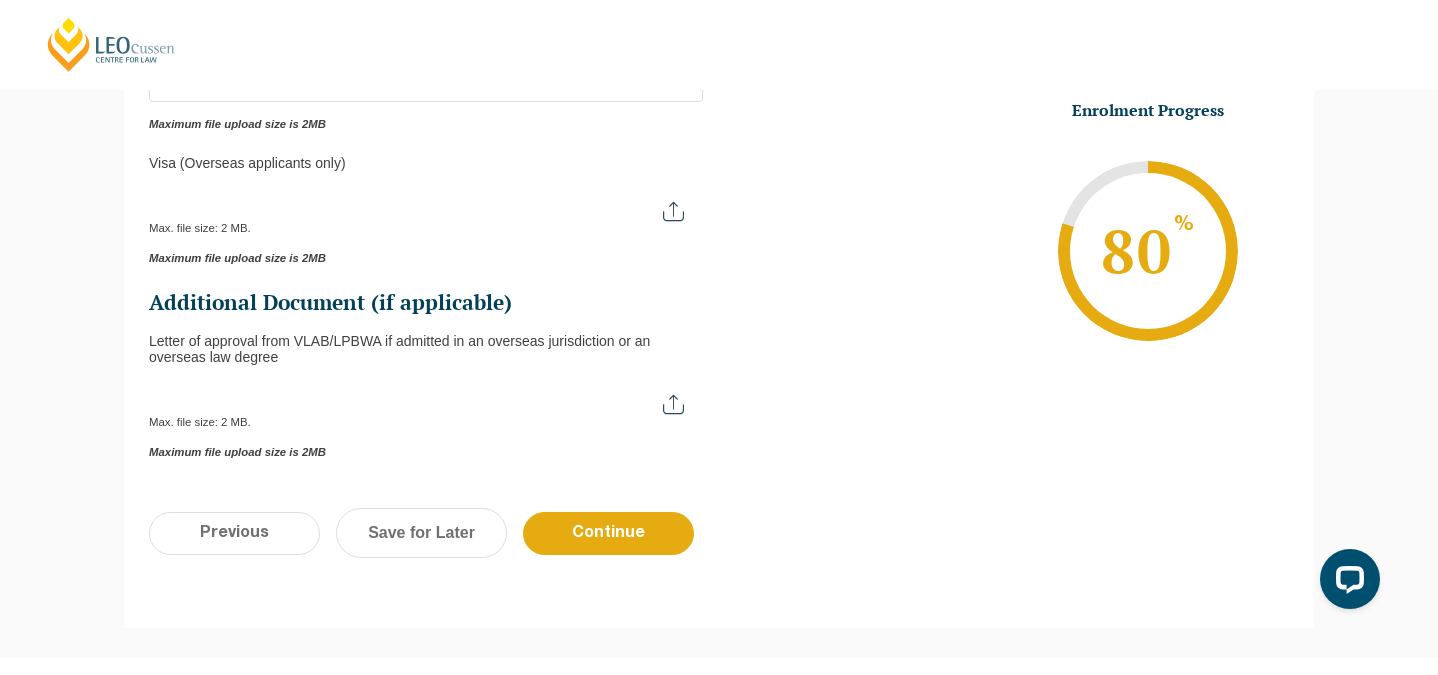 scroll, scrollTop: 629, scrollLeft: 0, axis: vertical 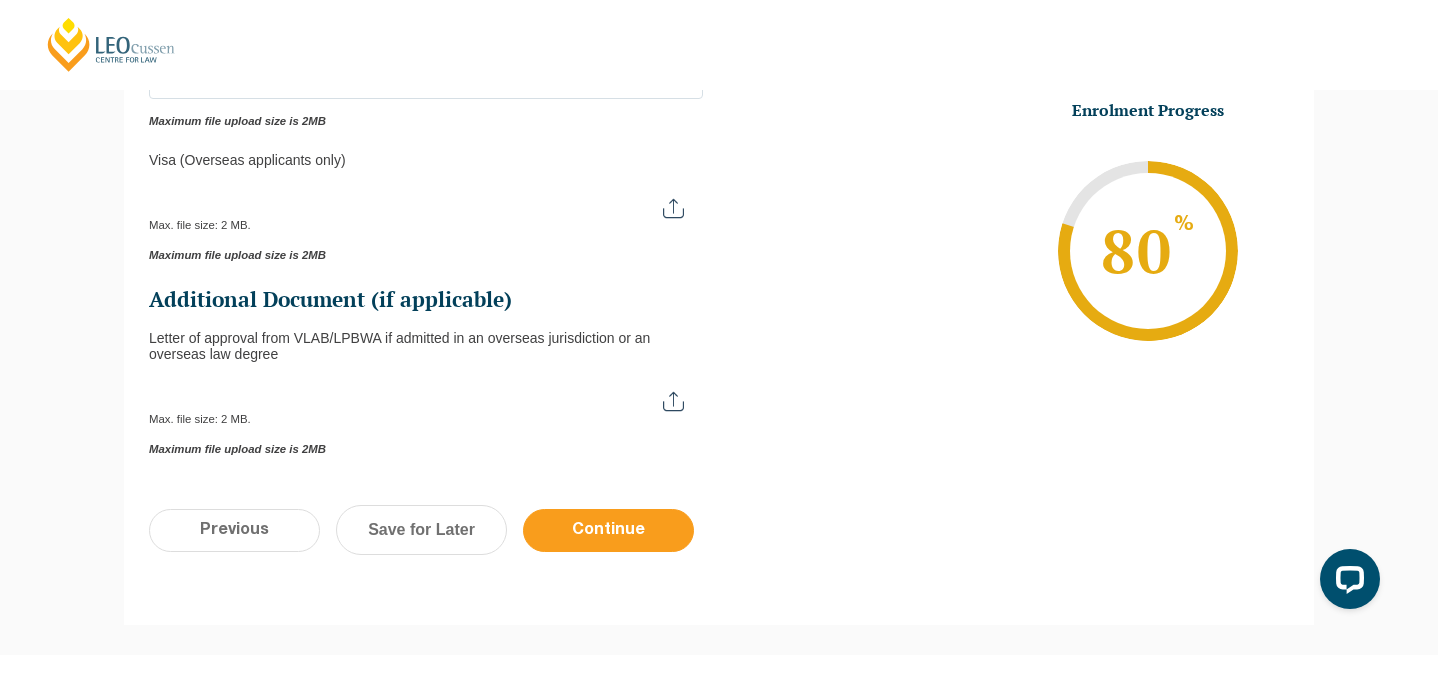 click on "Continue" at bounding box center [608, 530] 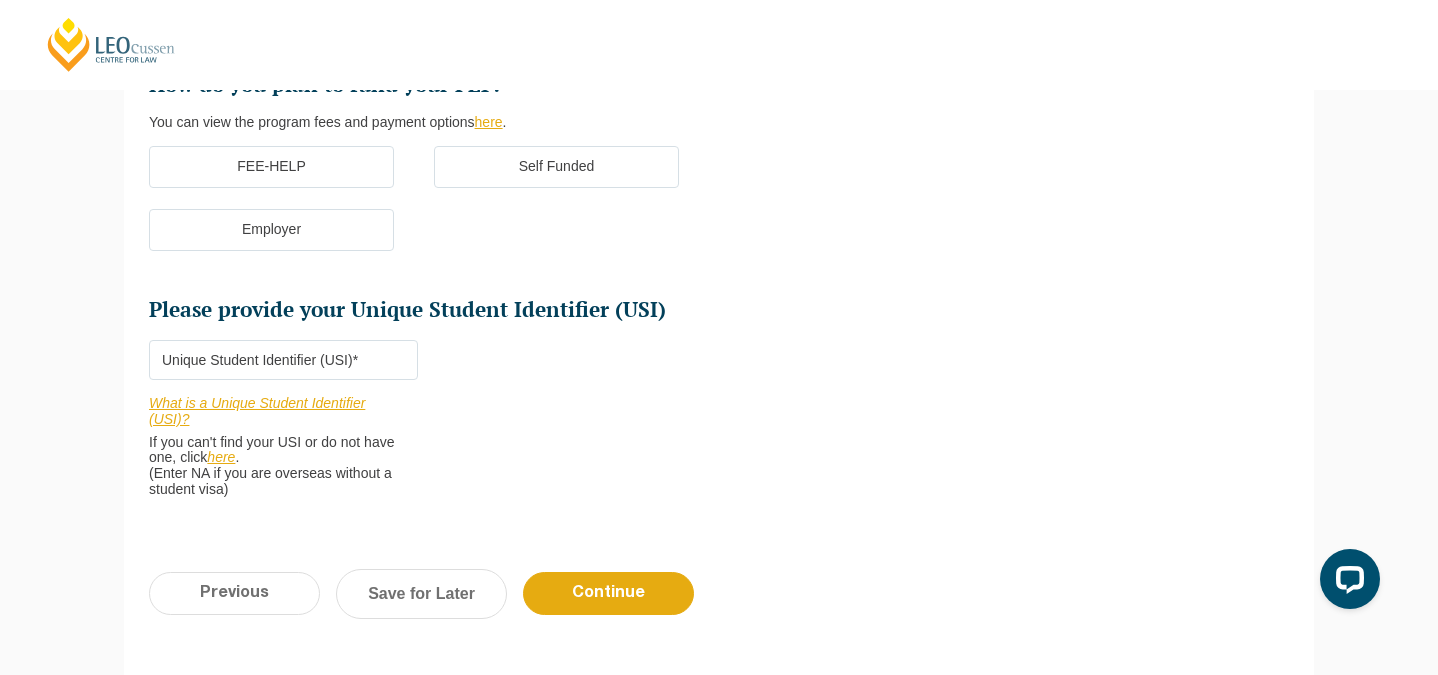 scroll, scrollTop: 173, scrollLeft: 0, axis: vertical 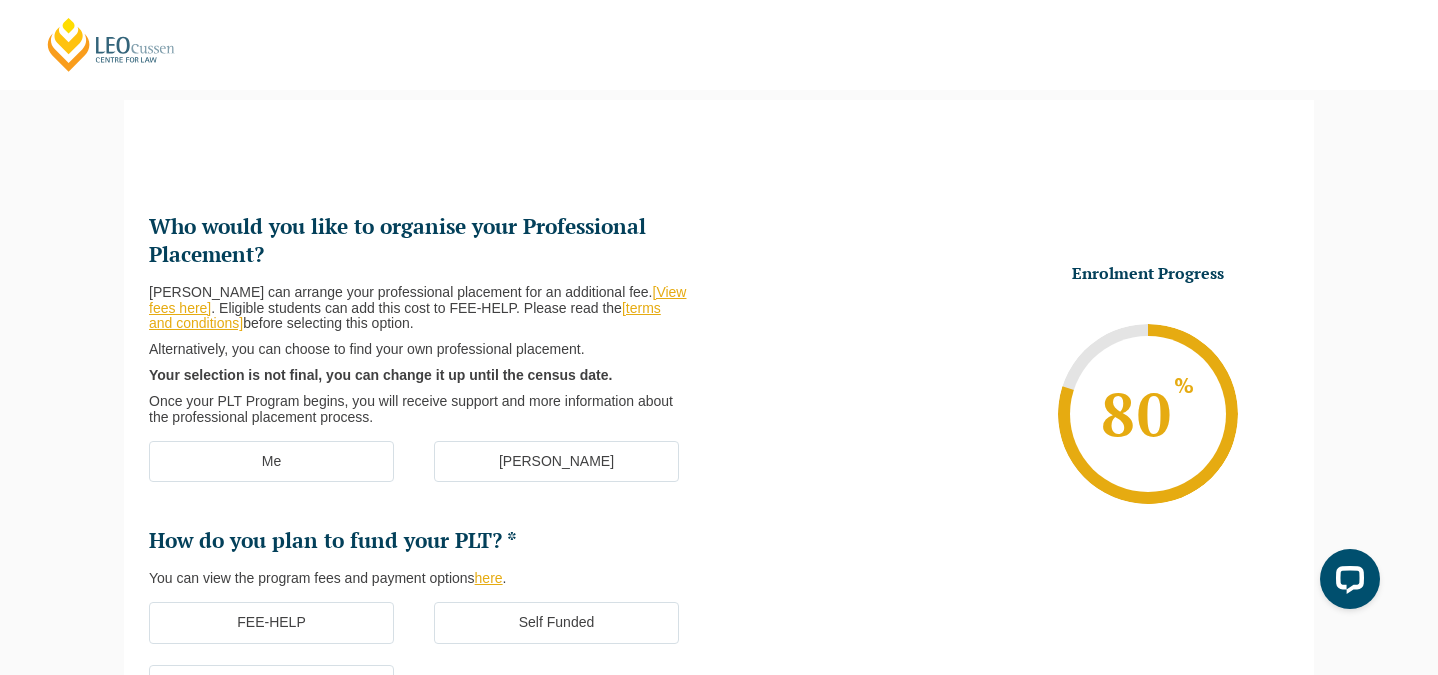click on "[PERSON_NAME]" at bounding box center (556, 462) 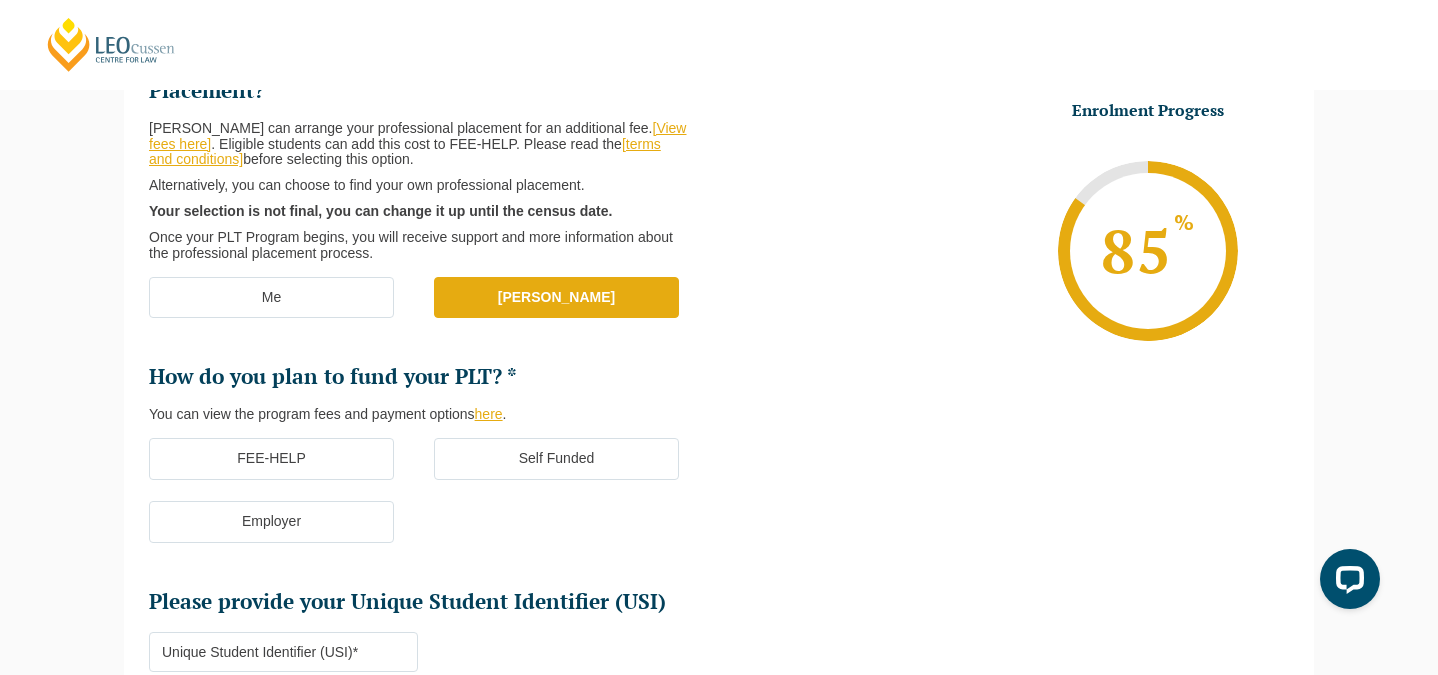 scroll, scrollTop: 351, scrollLeft: 0, axis: vertical 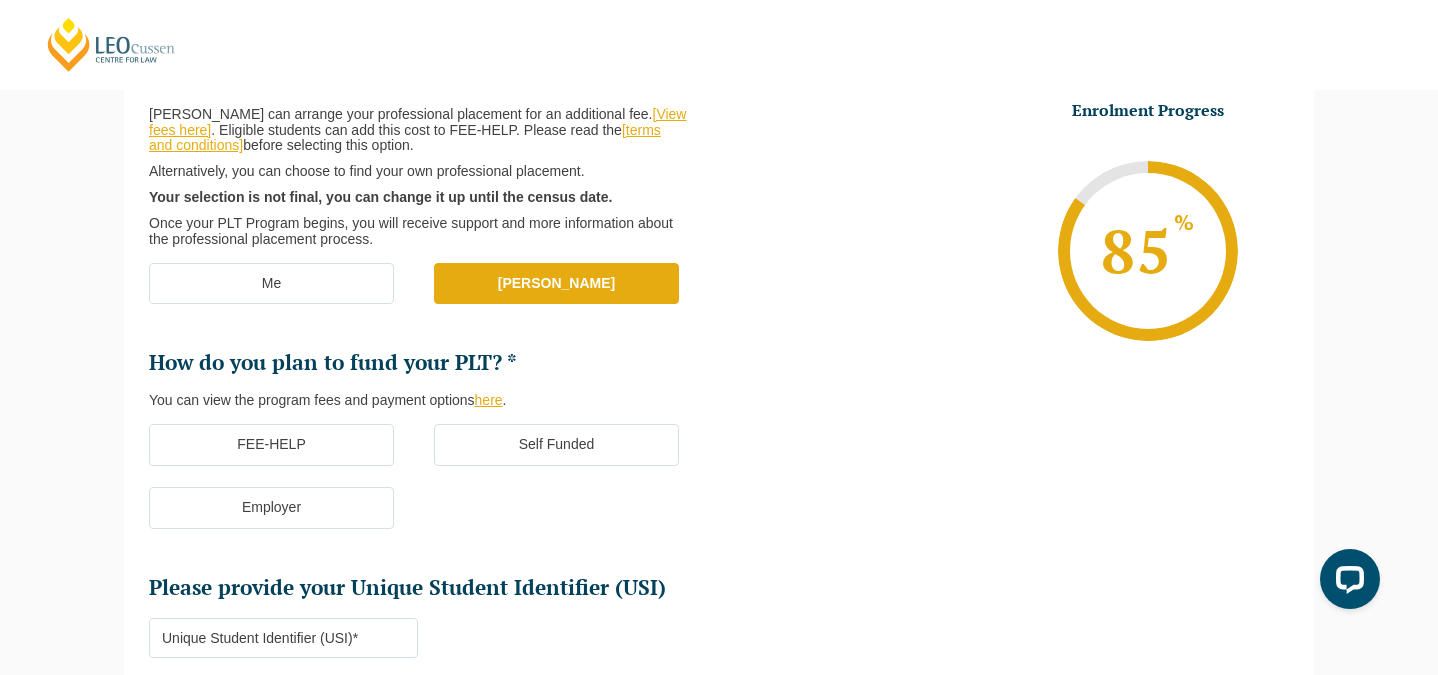 click on "FEE-HELP" at bounding box center (271, 445) 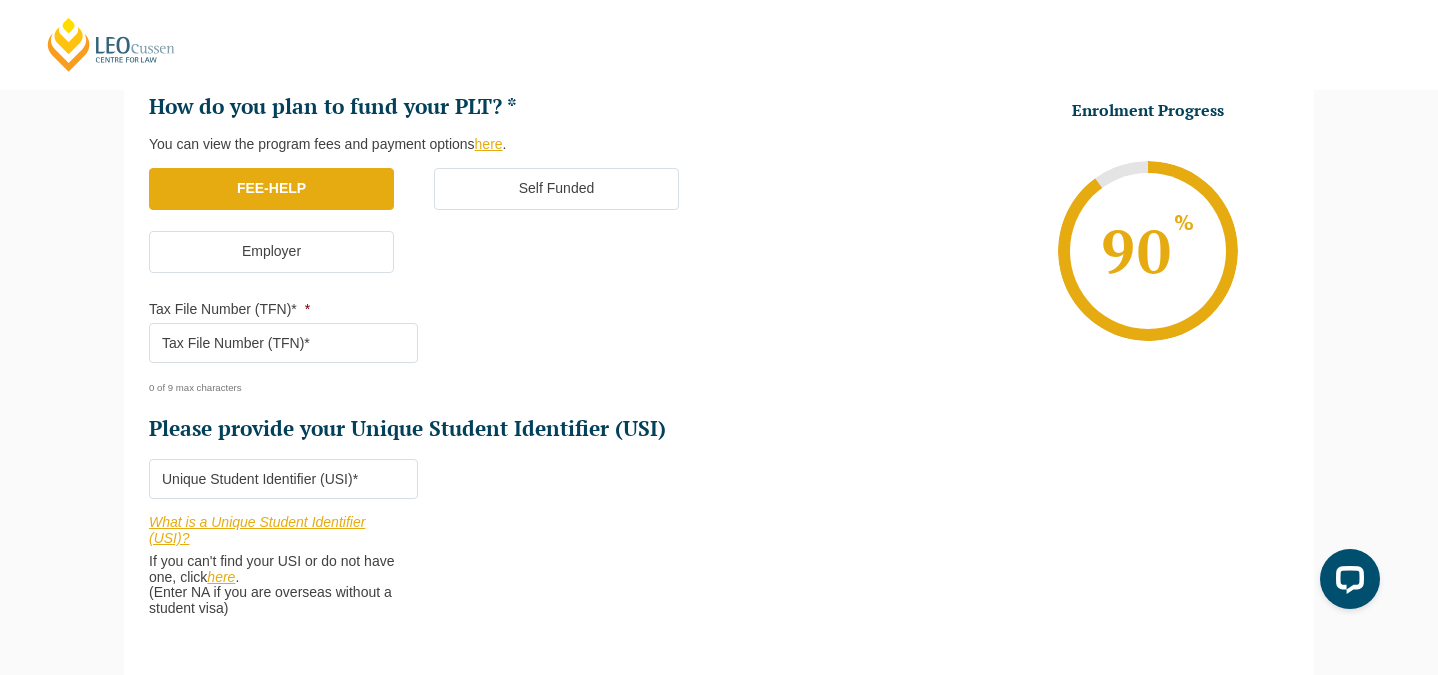 scroll, scrollTop: 631, scrollLeft: 0, axis: vertical 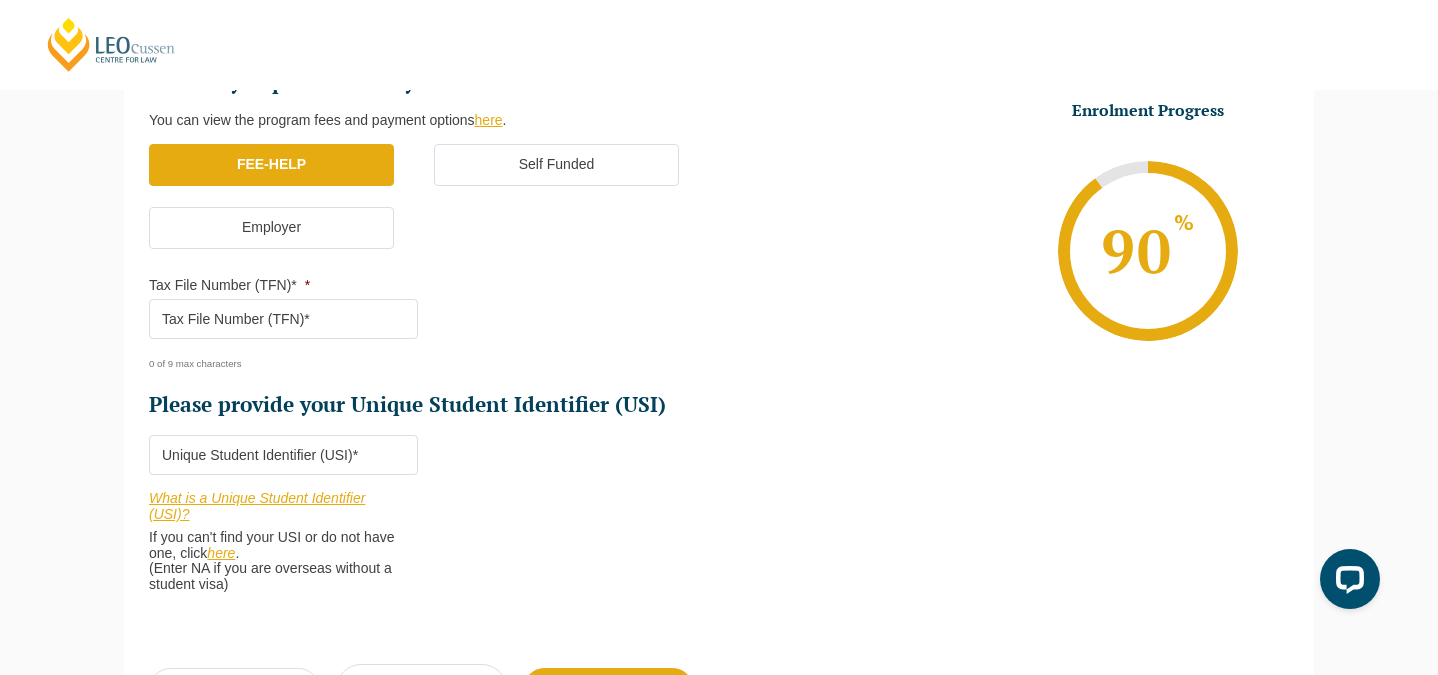 click on "Tax File Number (TFN)* *" at bounding box center (283, 319) 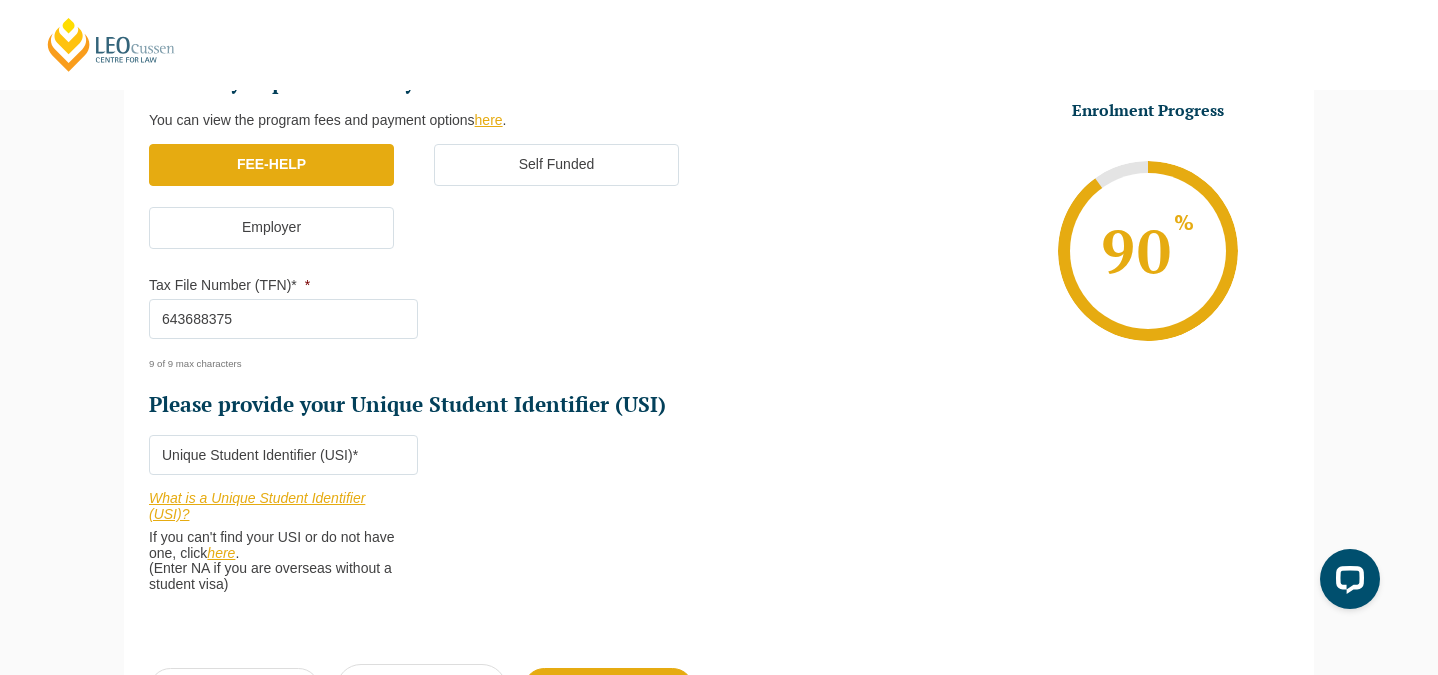type on "643688375" 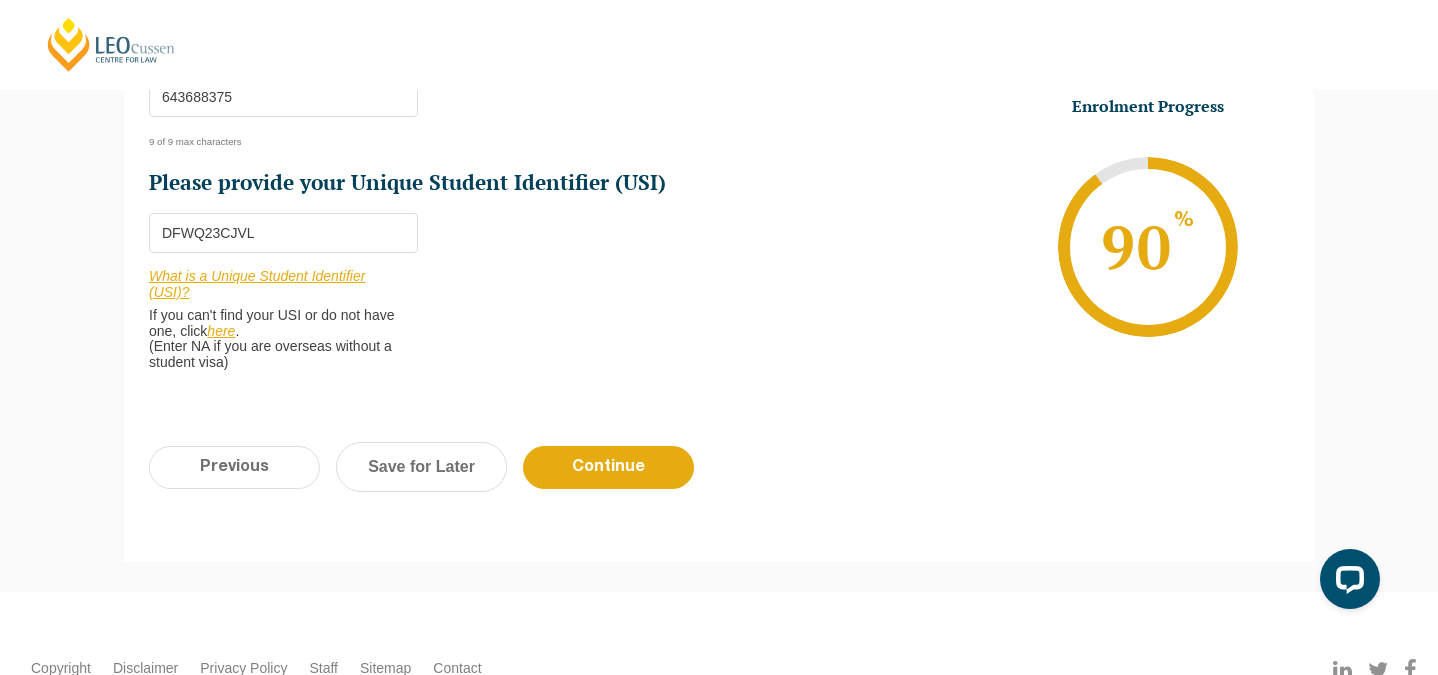 scroll, scrollTop: 858, scrollLeft: 0, axis: vertical 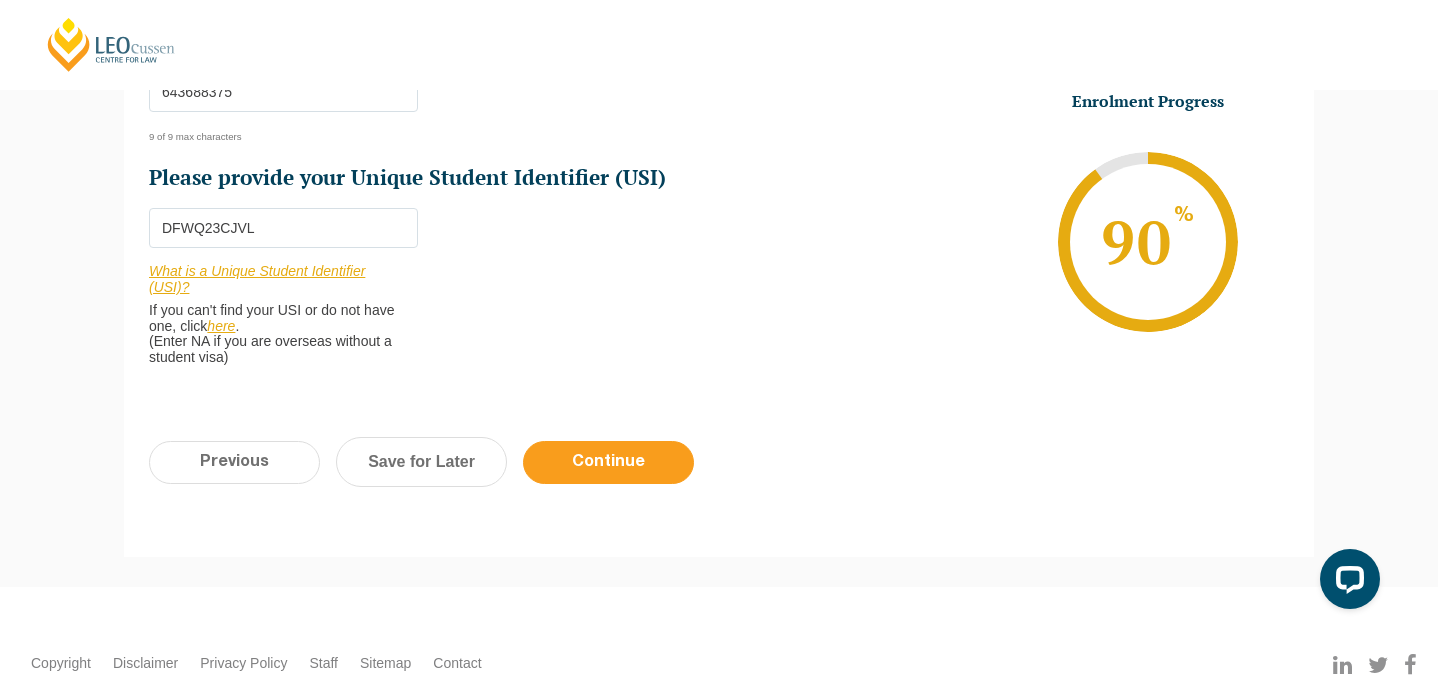 type on "DFWQ23CJVL" 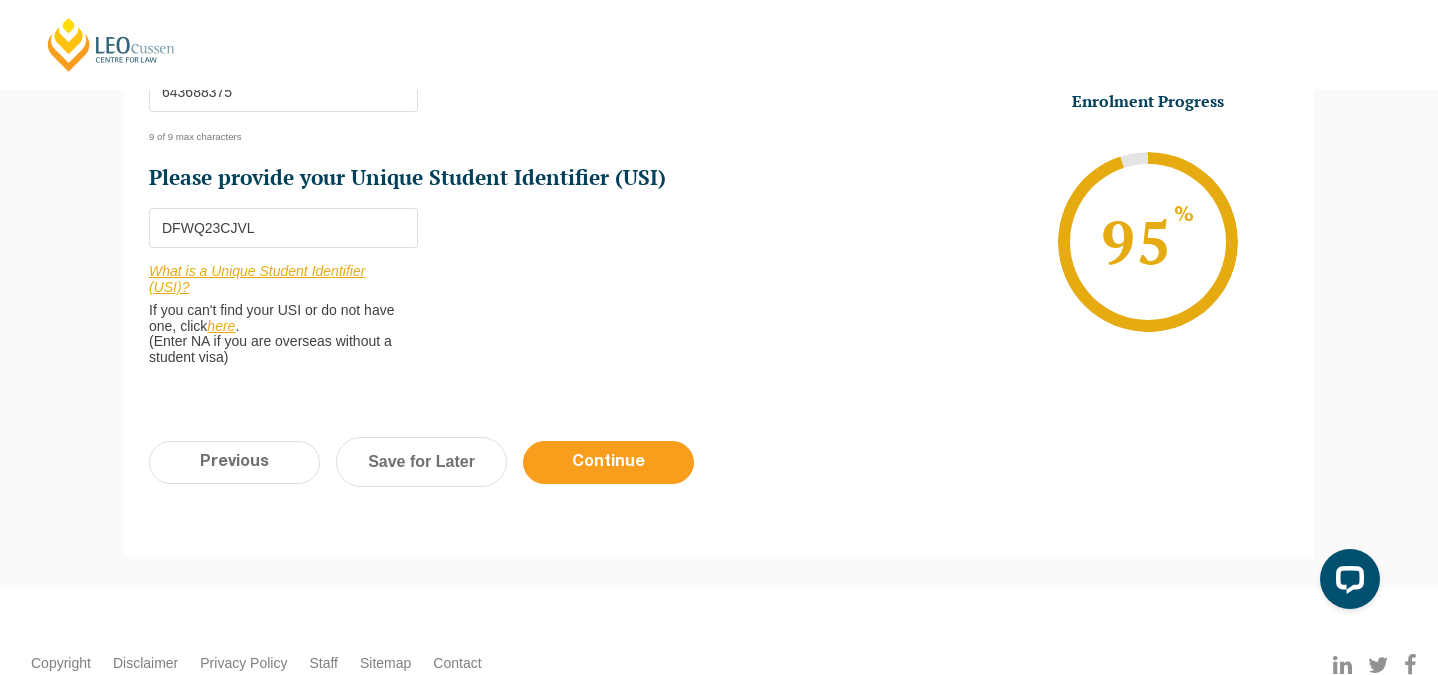 click on "Continue" at bounding box center [608, 462] 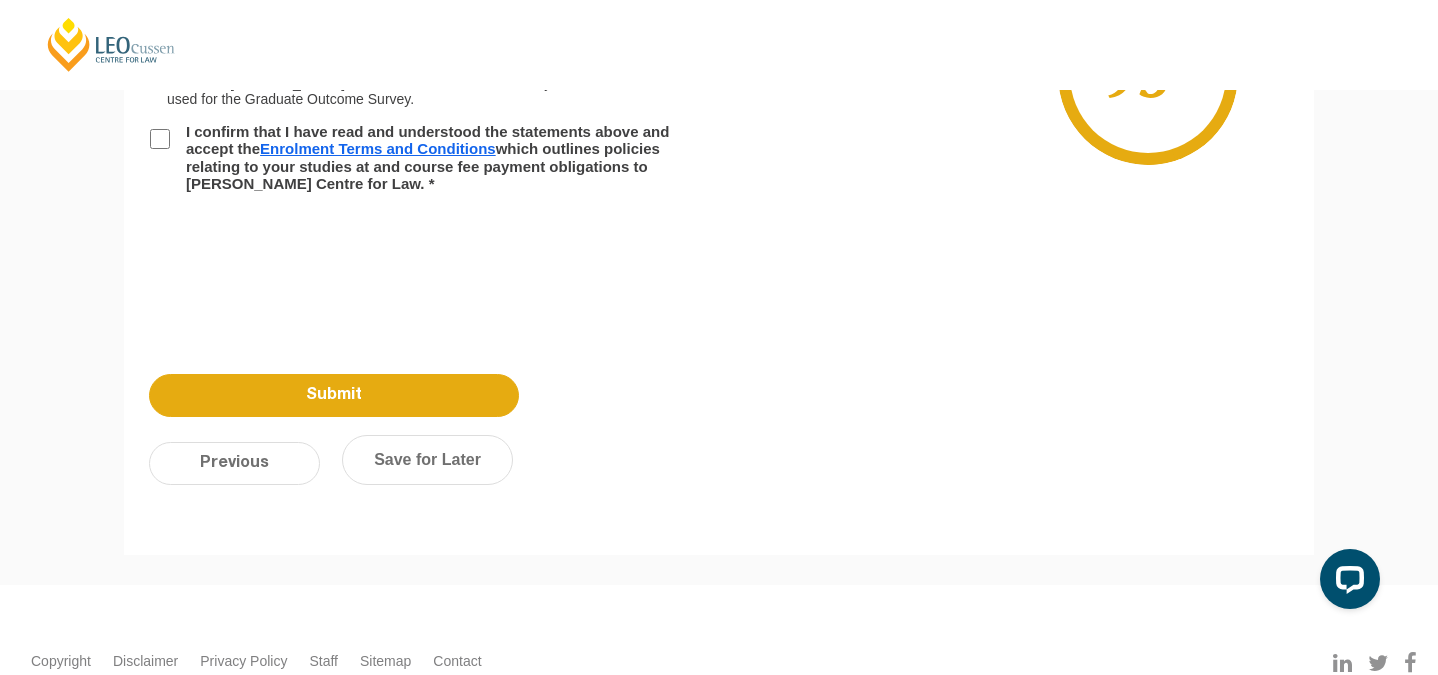 scroll, scrollTop: 173, scrollLeft: 0, axis: vertical 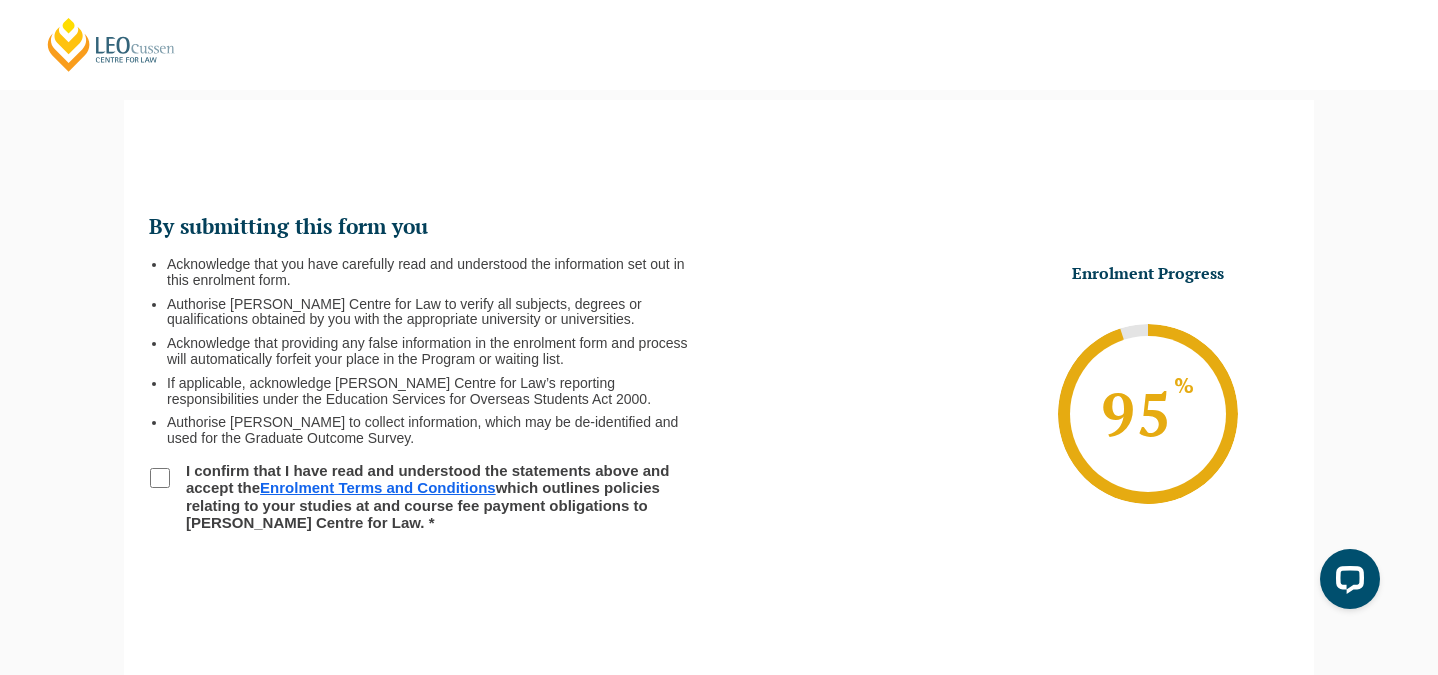 click on "I confirm that I have read and understood the statements above and accept the  Enrolment Terms and Conditions  which outlines policies relating to your studies at and course fee payment obligations to Leo Cussen Centre for Law. *" at bounding box center (160, 478) 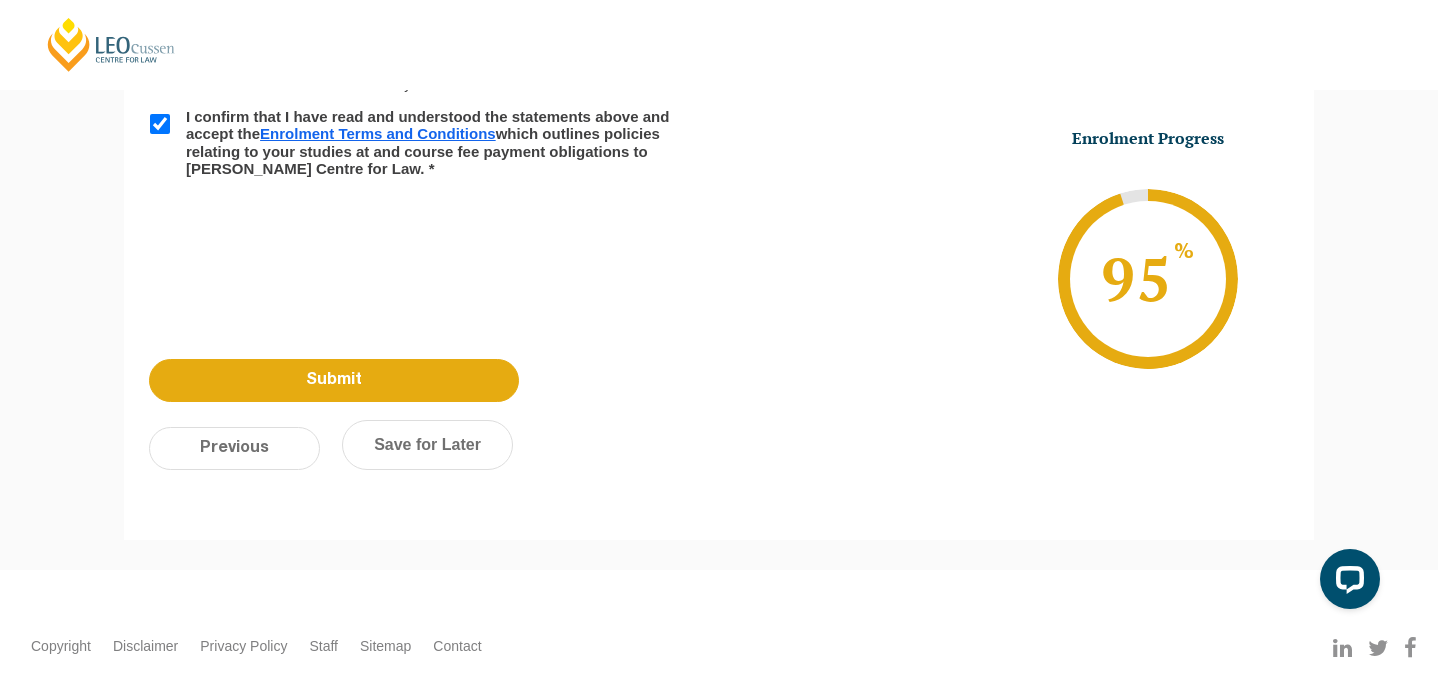 scroll, scrollTop: 639, scrollLeft: 0, axis: vertical 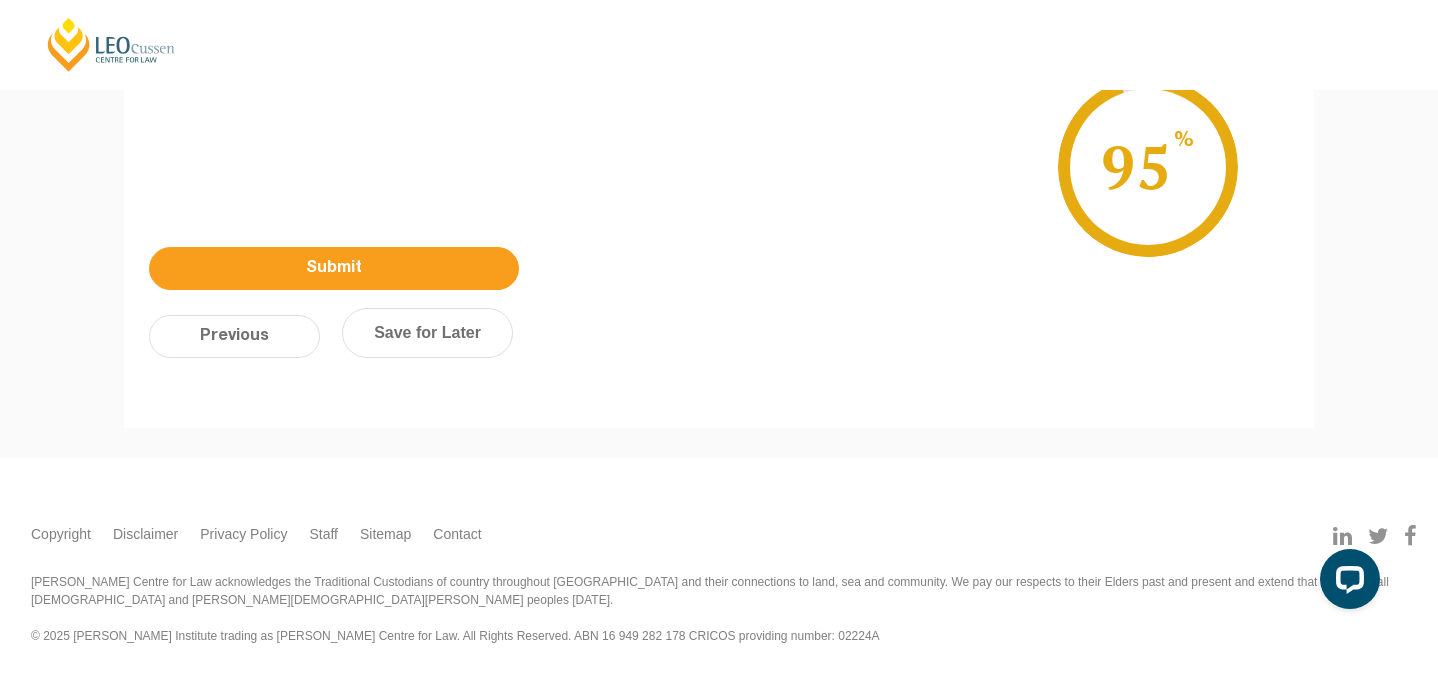 click on "Submit" at bounding box center (334, 268) 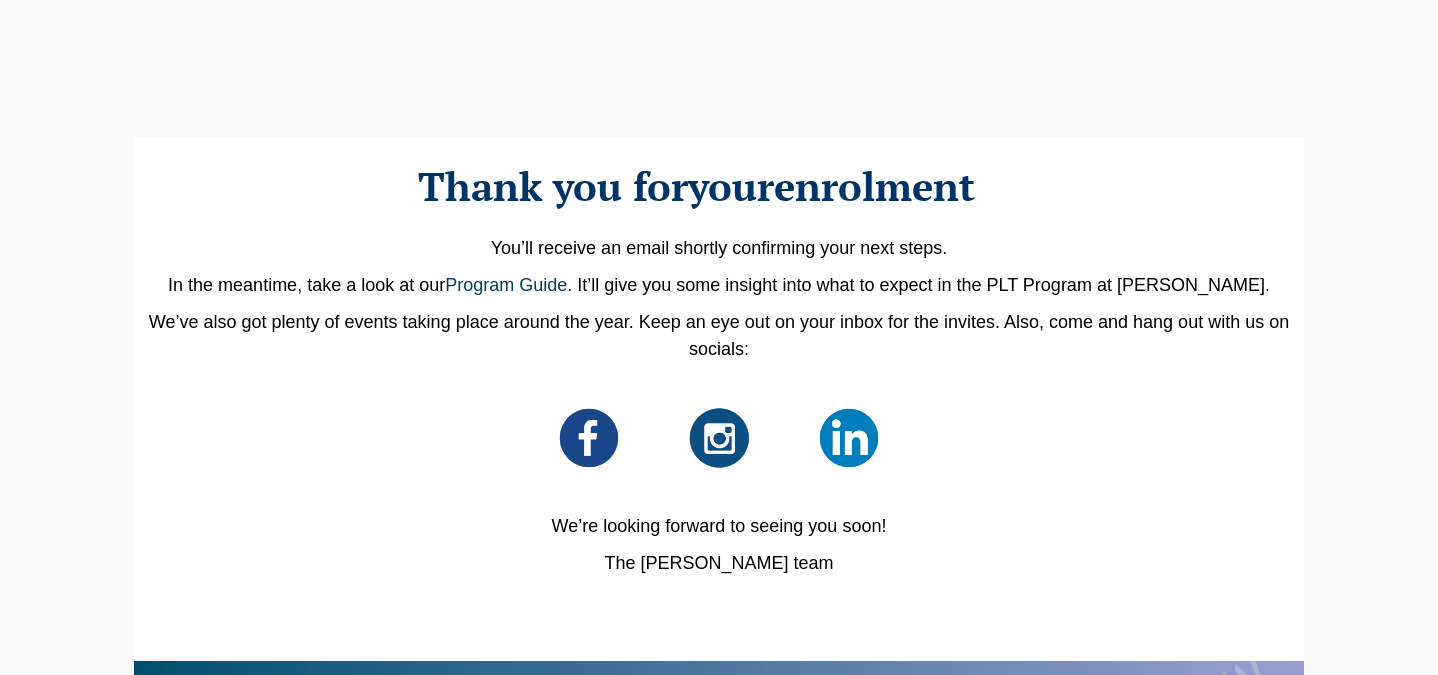 scroll, scrollTop: 0, scrollLeft: 0, axis: both 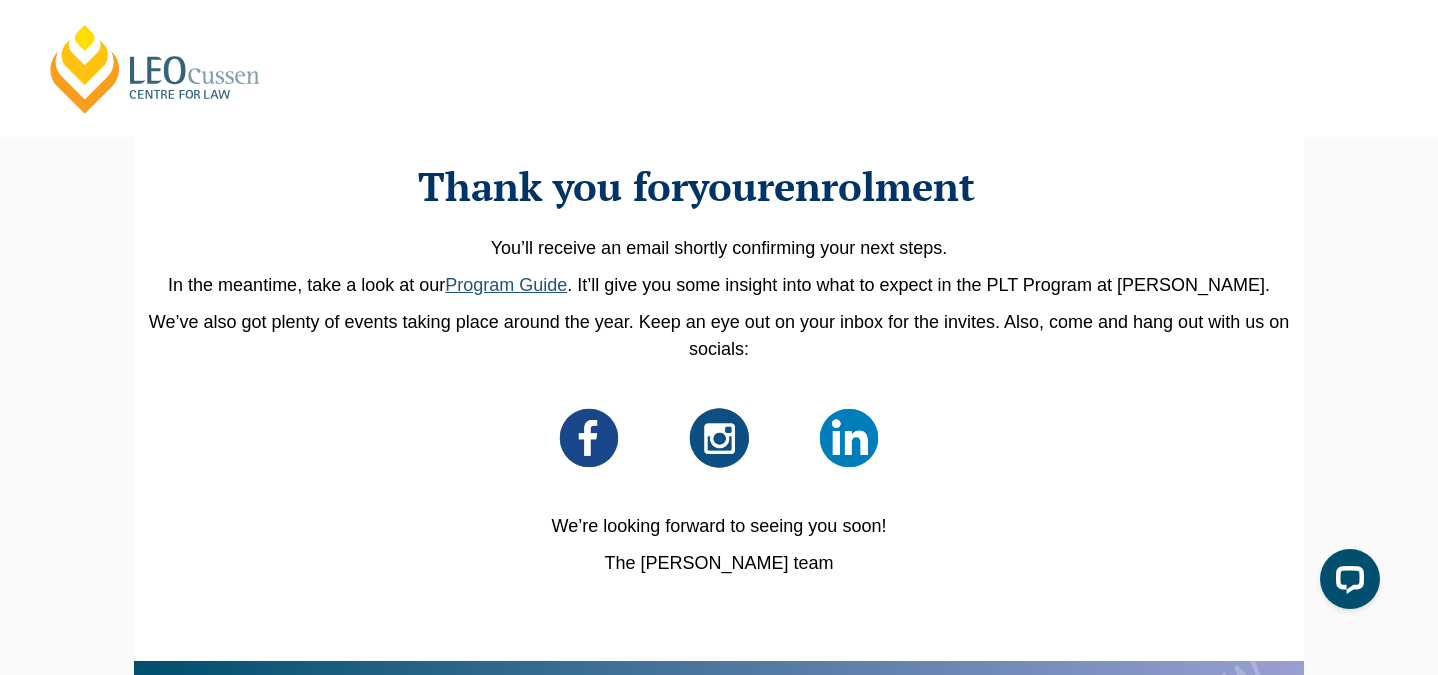 click on "Program Guide" at bounding box center [506, 285] 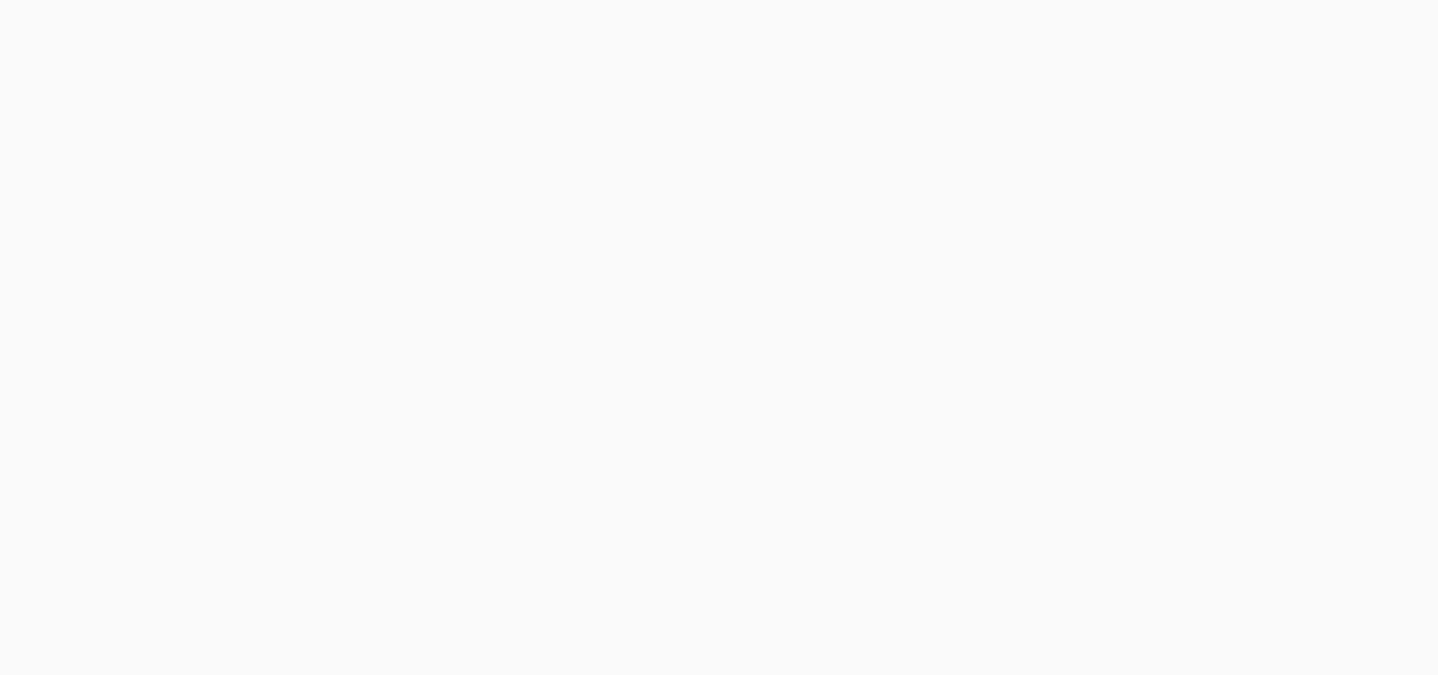 scroll, scrollTop: 0, scrollLeft: 0, axis: both 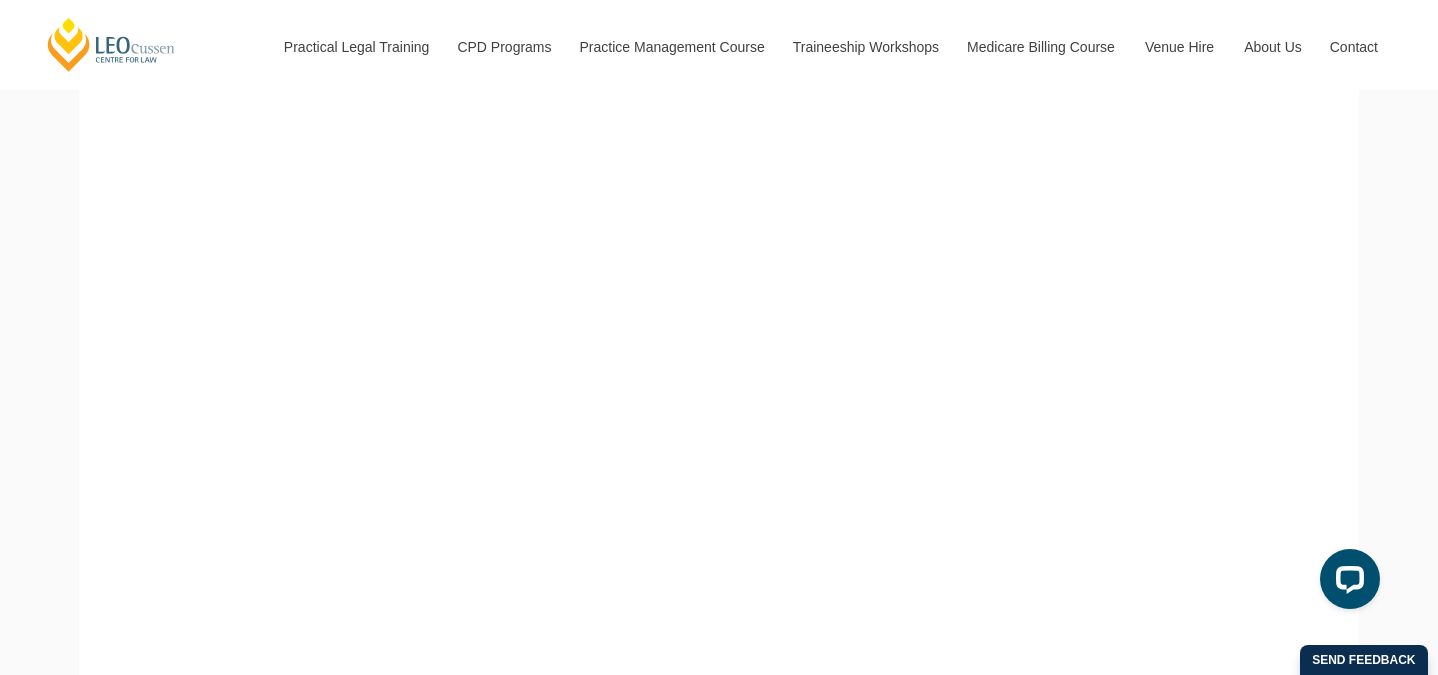 click on "Want to learn more about PLT? Contact a course advisor on 03 8621 7819 or  courseadvice@leocussen.edu.au" at bounding box center [719, 366] 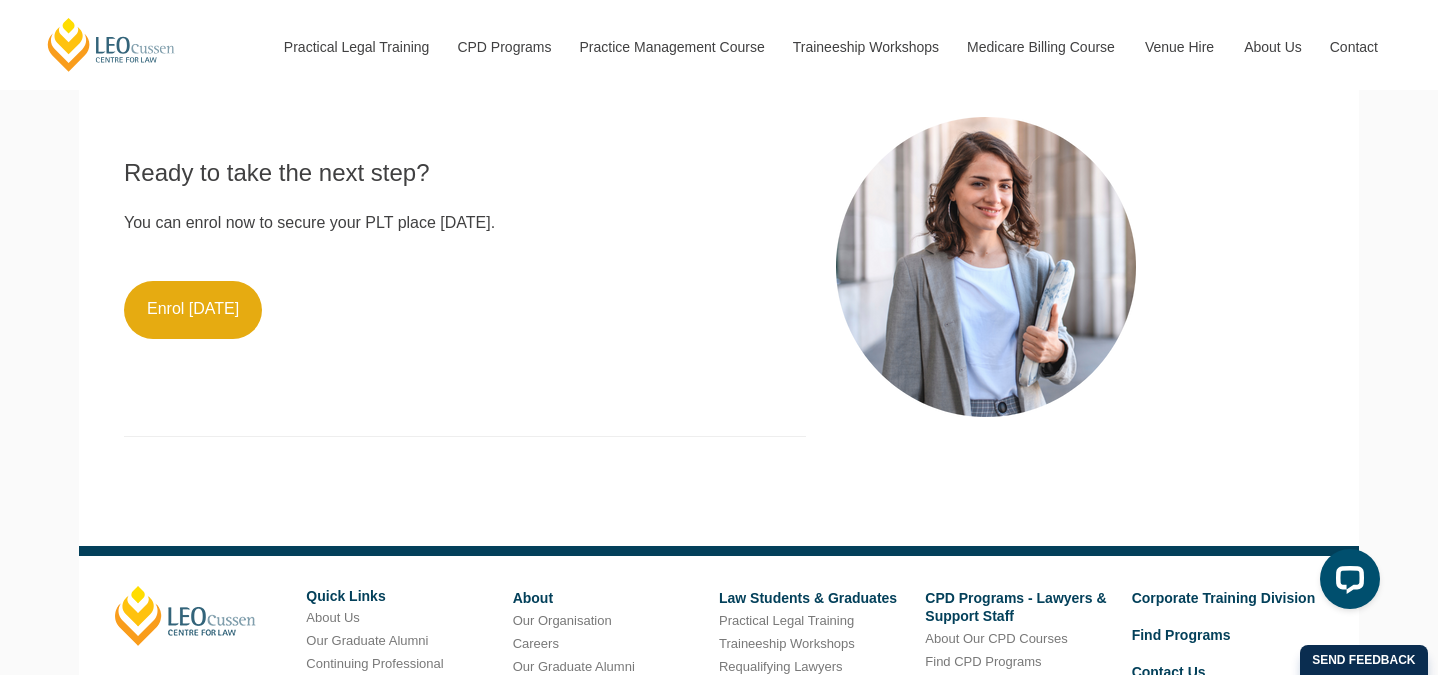 scroll, scrollTop: 2078, scrollLeft: 0, axis: vertical 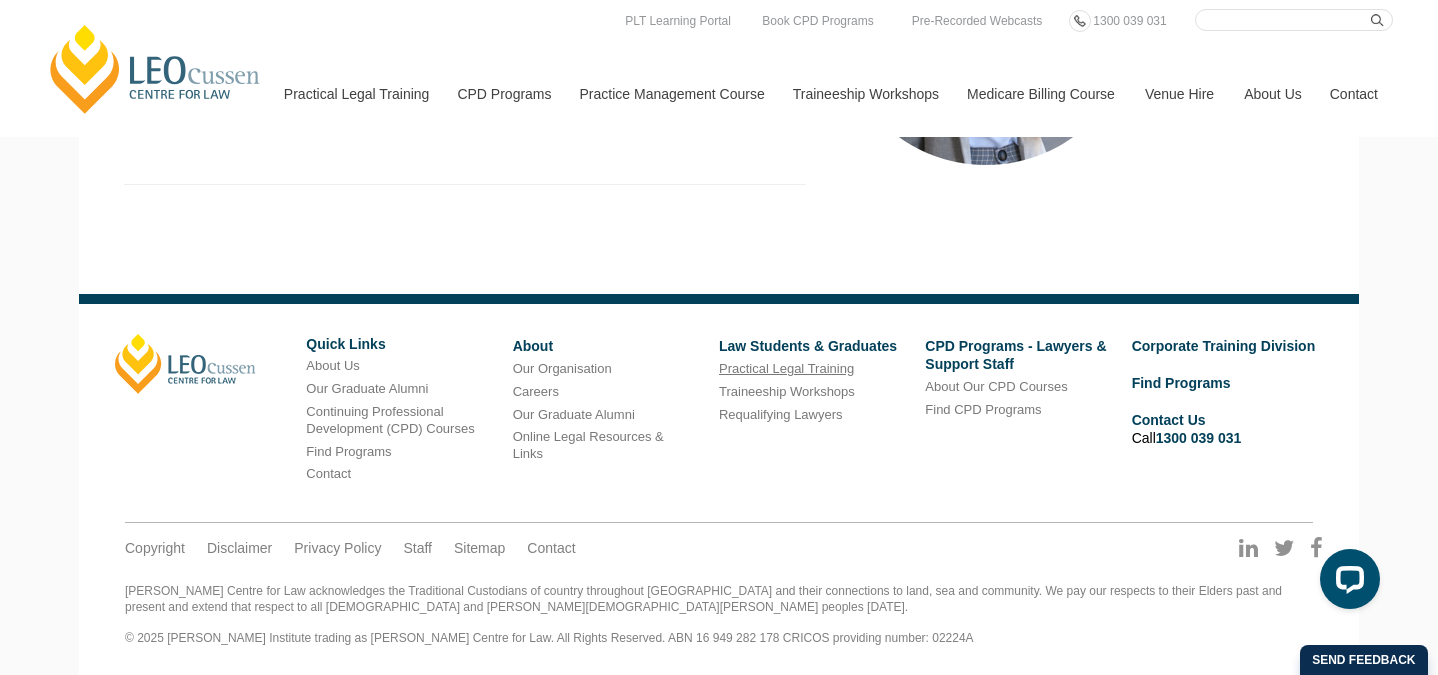 click on "Practical Legal Training" at bounding box center (786, 368) 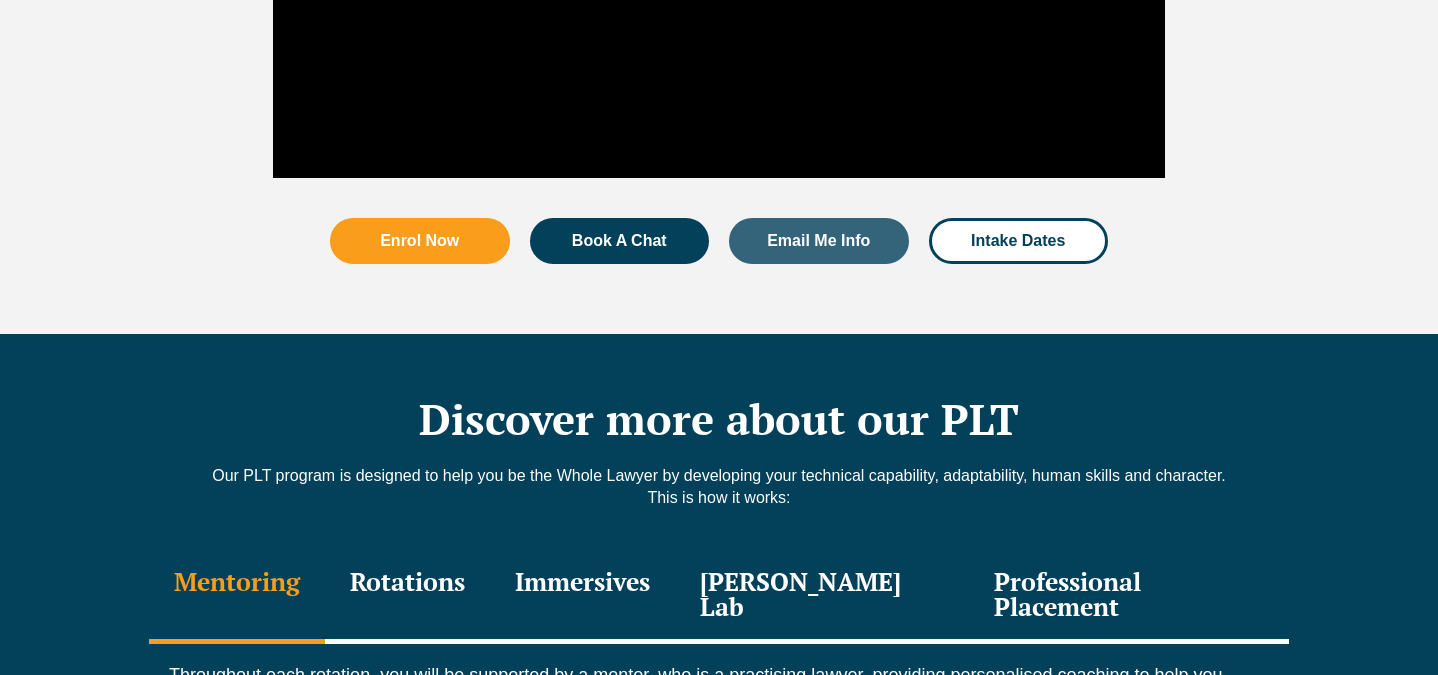 scroll, scrollTop: 3020, scrollLeft: 0, axis: vertical 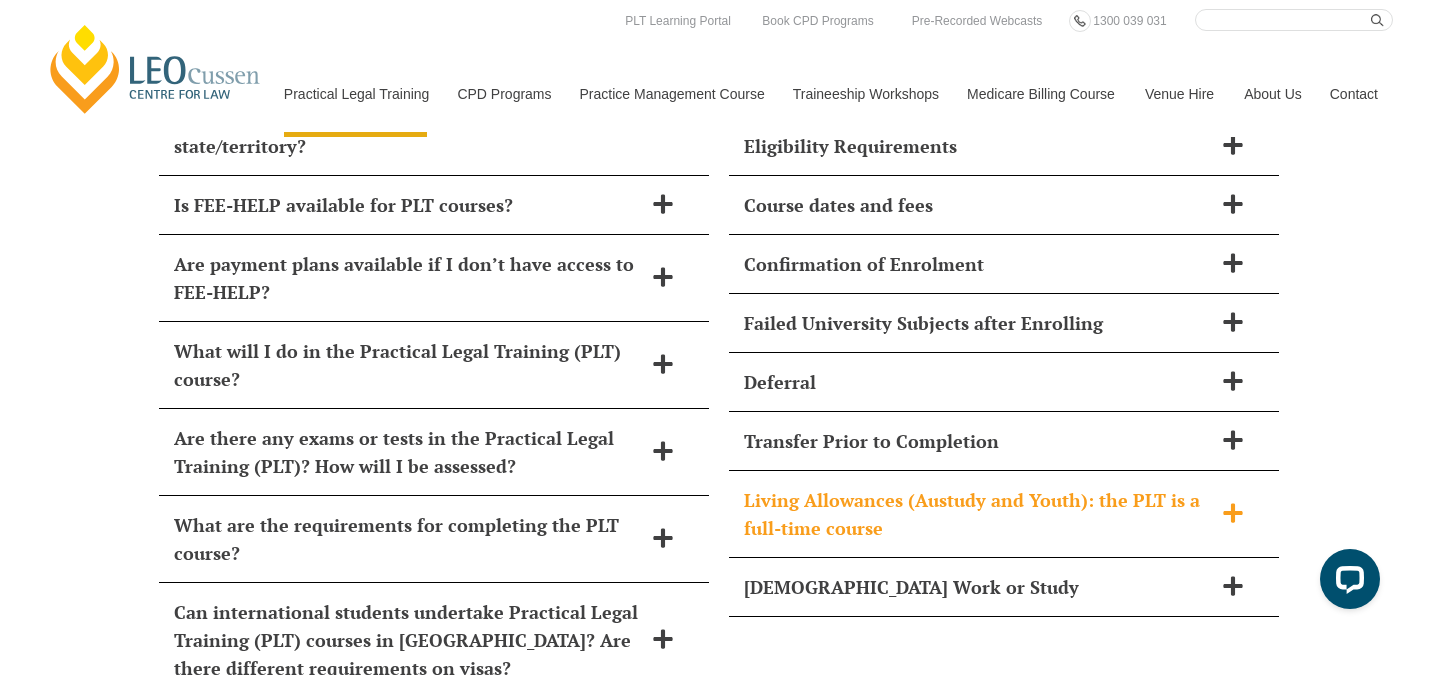 click on "Living Allowances (Austudy and Youth): the PLT is a full-time course" at bounding box center [978, 514] 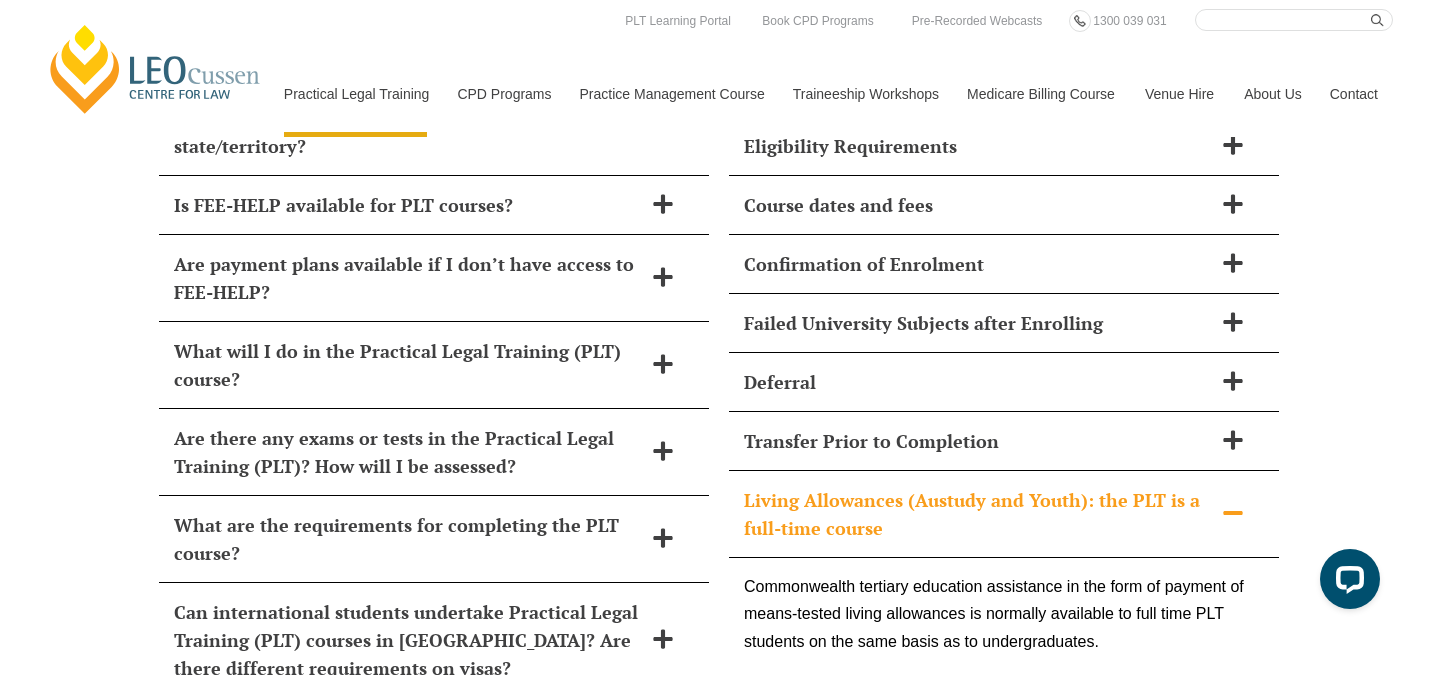 click on "Living Allowances (Austudy and Youth): the PLT is a full-time course" at bounding box center (978, 514) 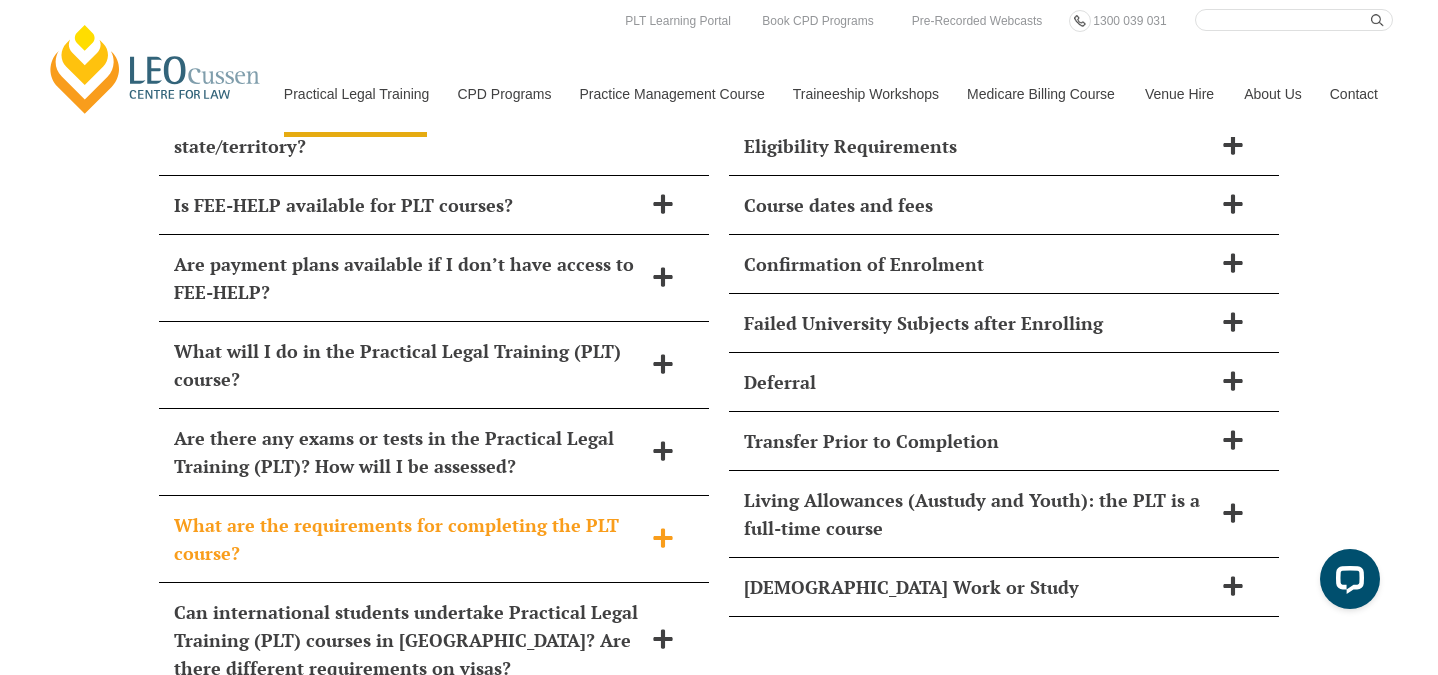click on "What are the requirements for completing the PLT course?" at bounding box center (408, 539) 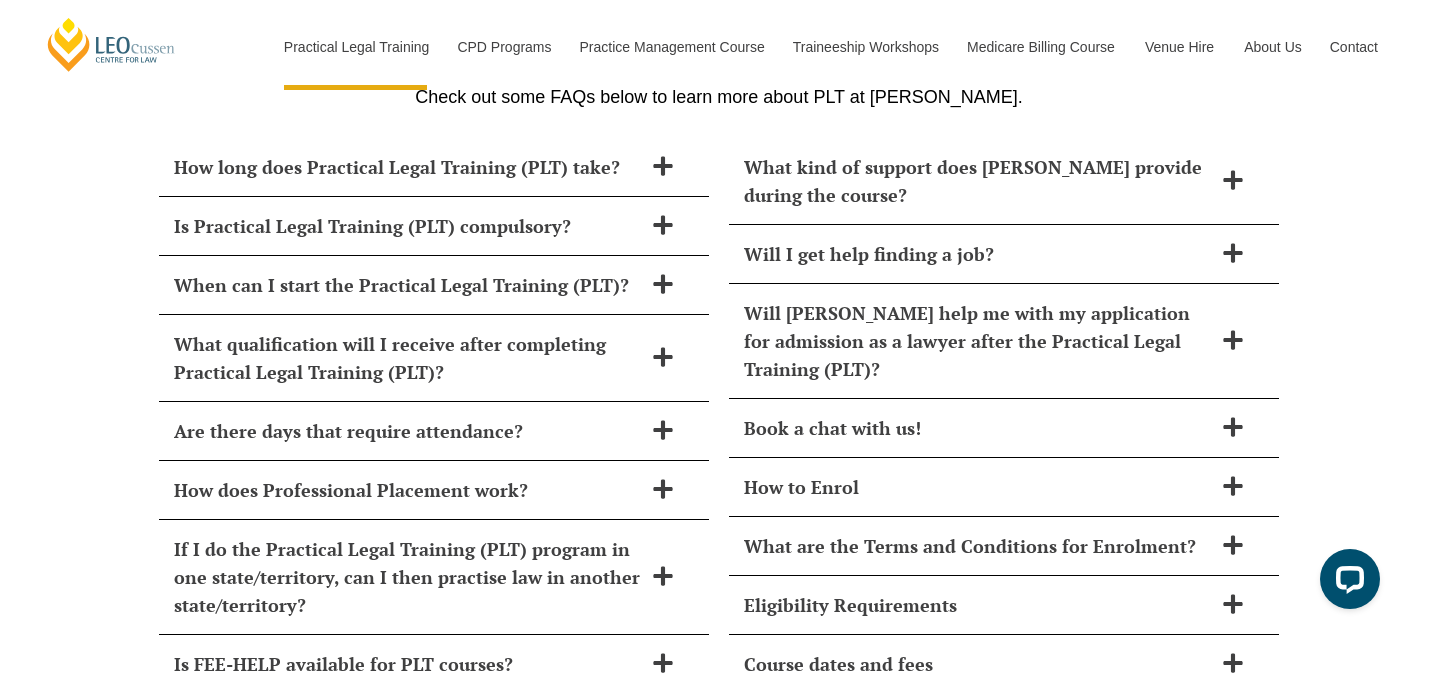 scroll, scrollTop: 8488, scrollLeft: 0, axis: vertical 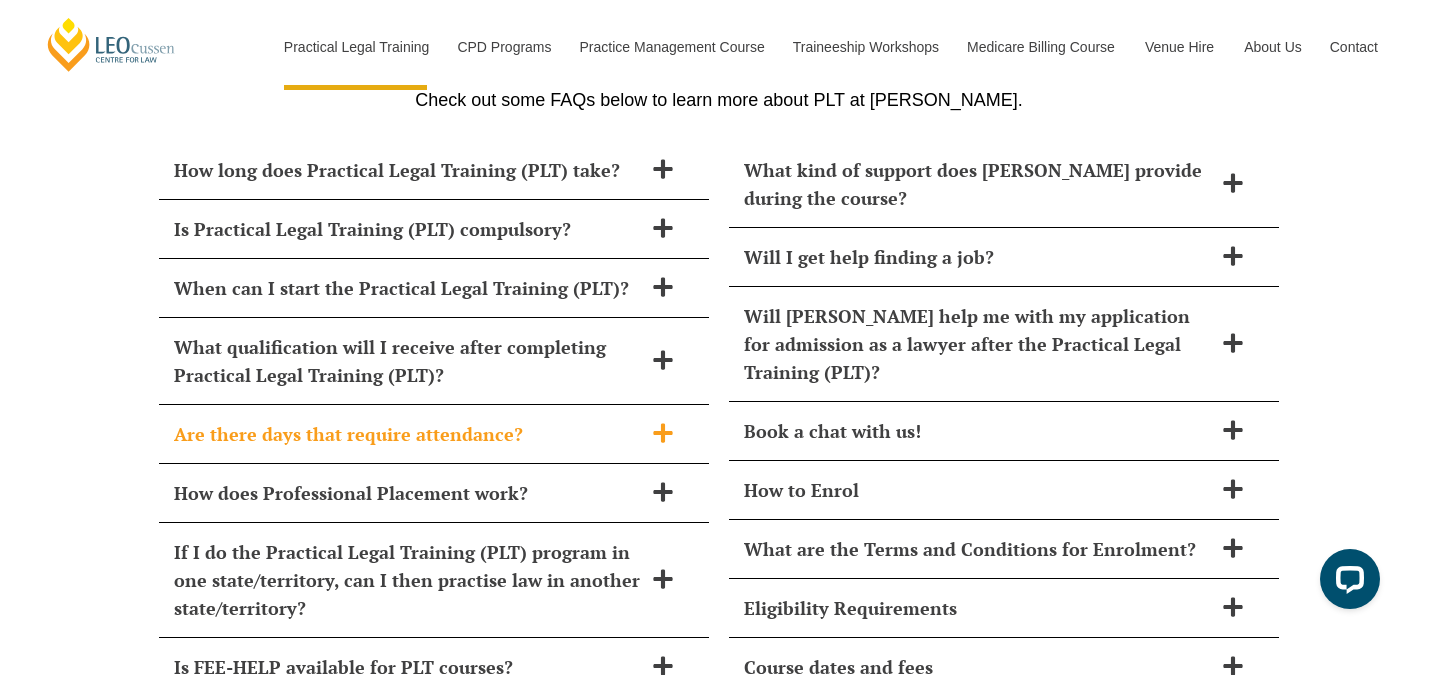 click on "Are there days that require attendance?" at bounding box center (408, 434) 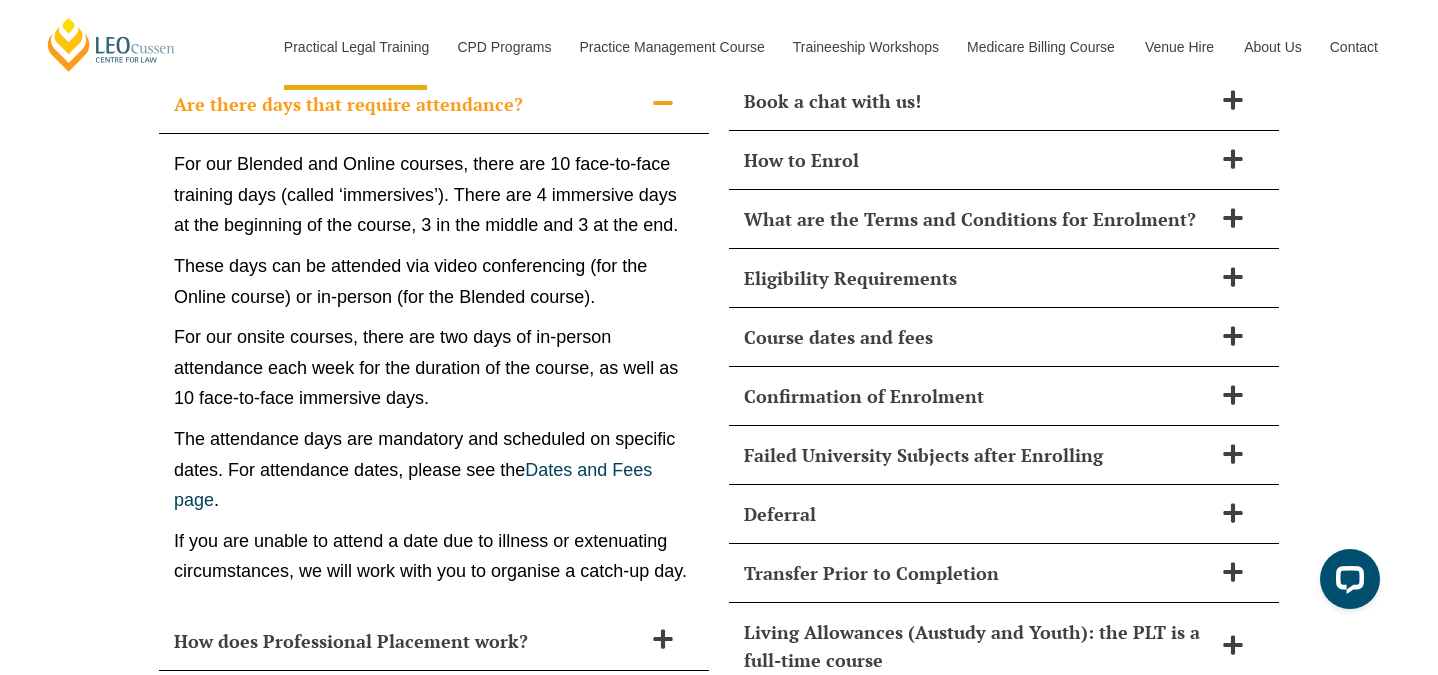 scroll, scrollTop: 8819, scrollLeft: 0, axis: vertical 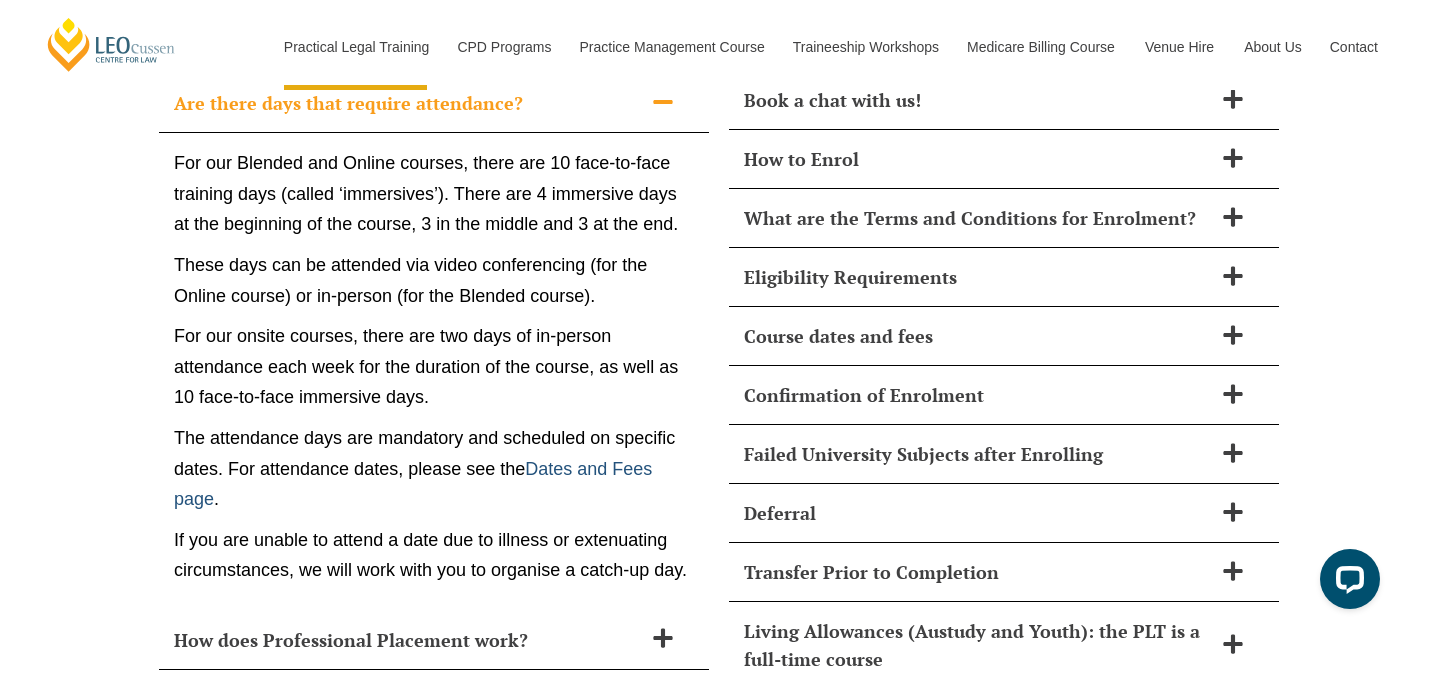 click on "Dates and Fees page" at bounding box center (413, 484) 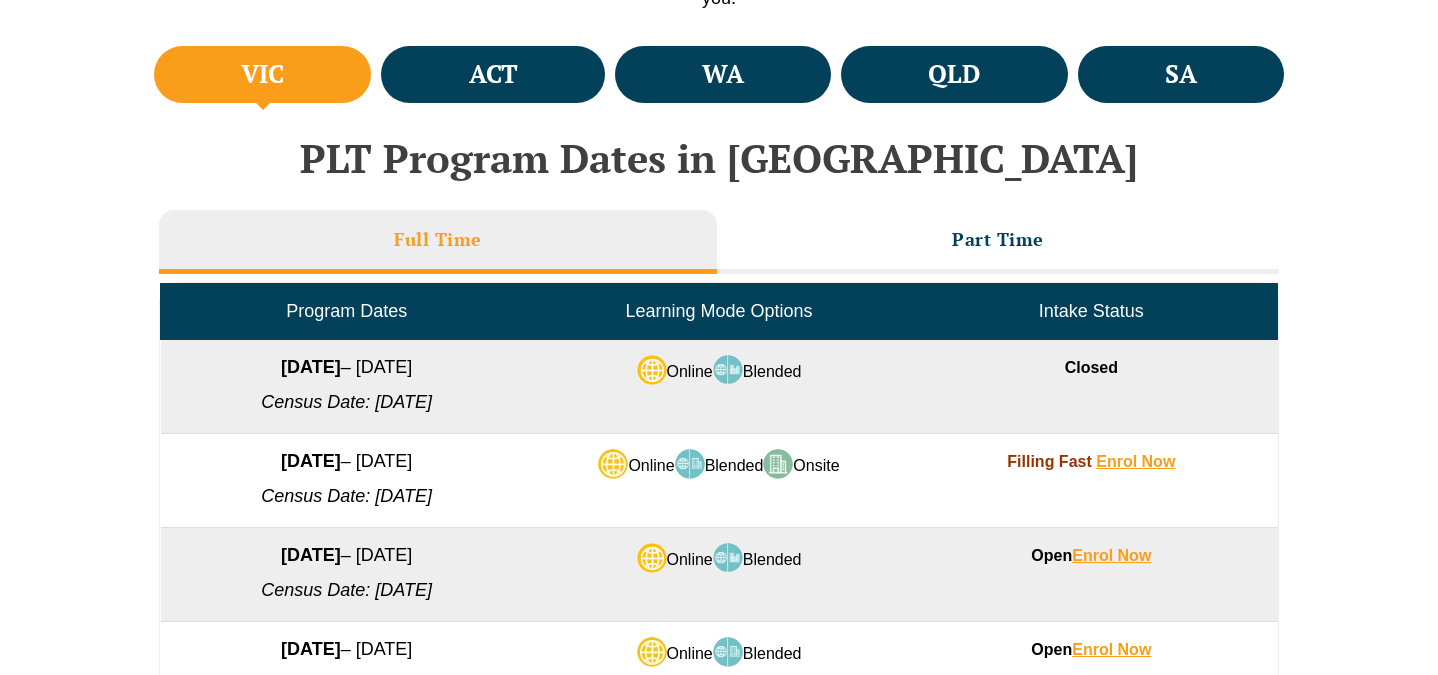 scroll, scrollTop: 795, scrollLeft: 0, axis: vertical 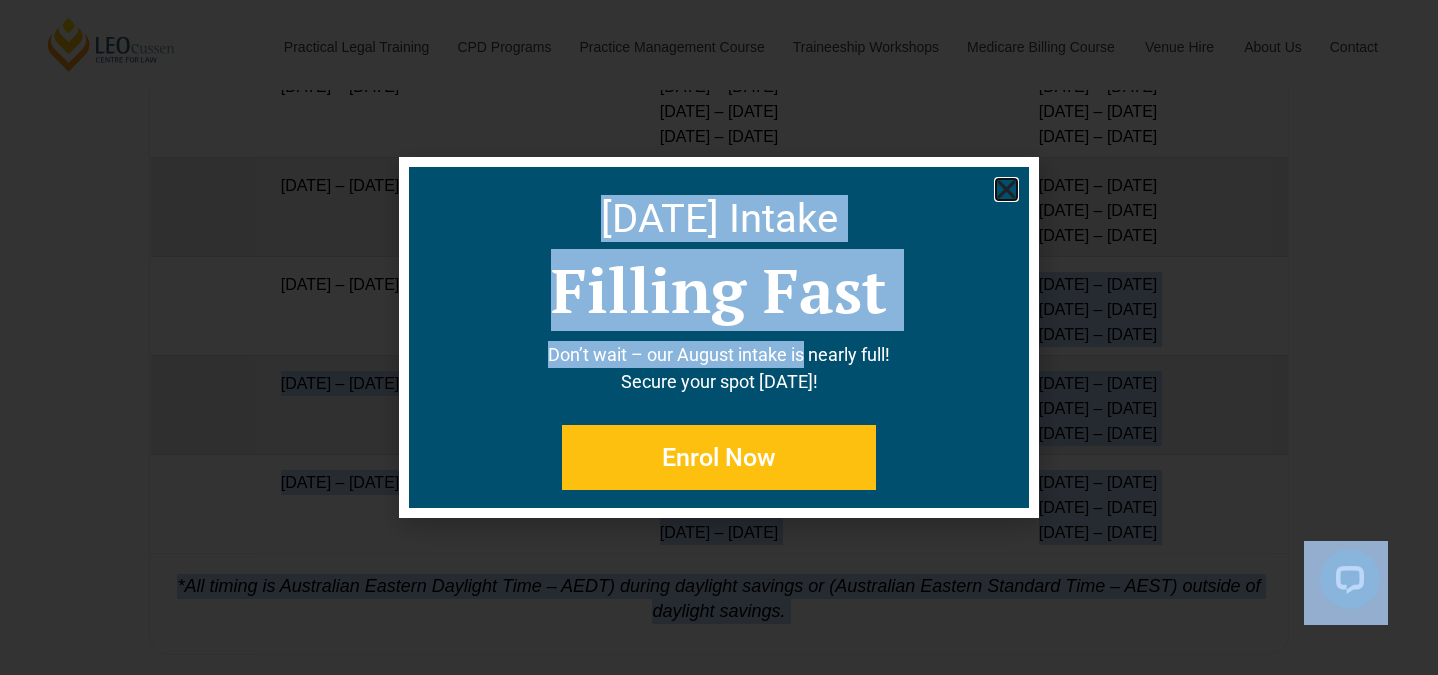 drag, startPoint x: 654, startPoint y: 286, endPoint x: 799, endPoint y: 340, distance: 154.72879 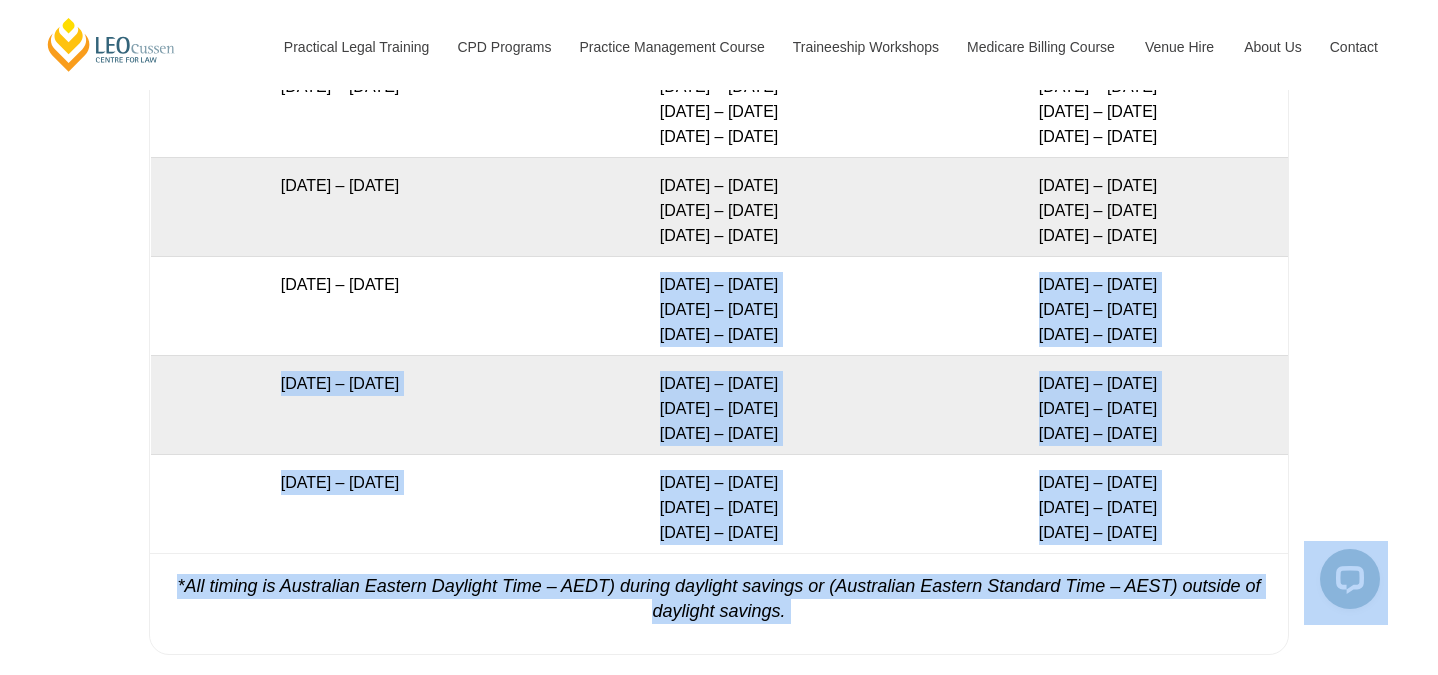 click on "11 – 14 Aug 2025  21 – 23 Oct 2025  9 – 11 Dec 2025" at bounding box center (719, 305) 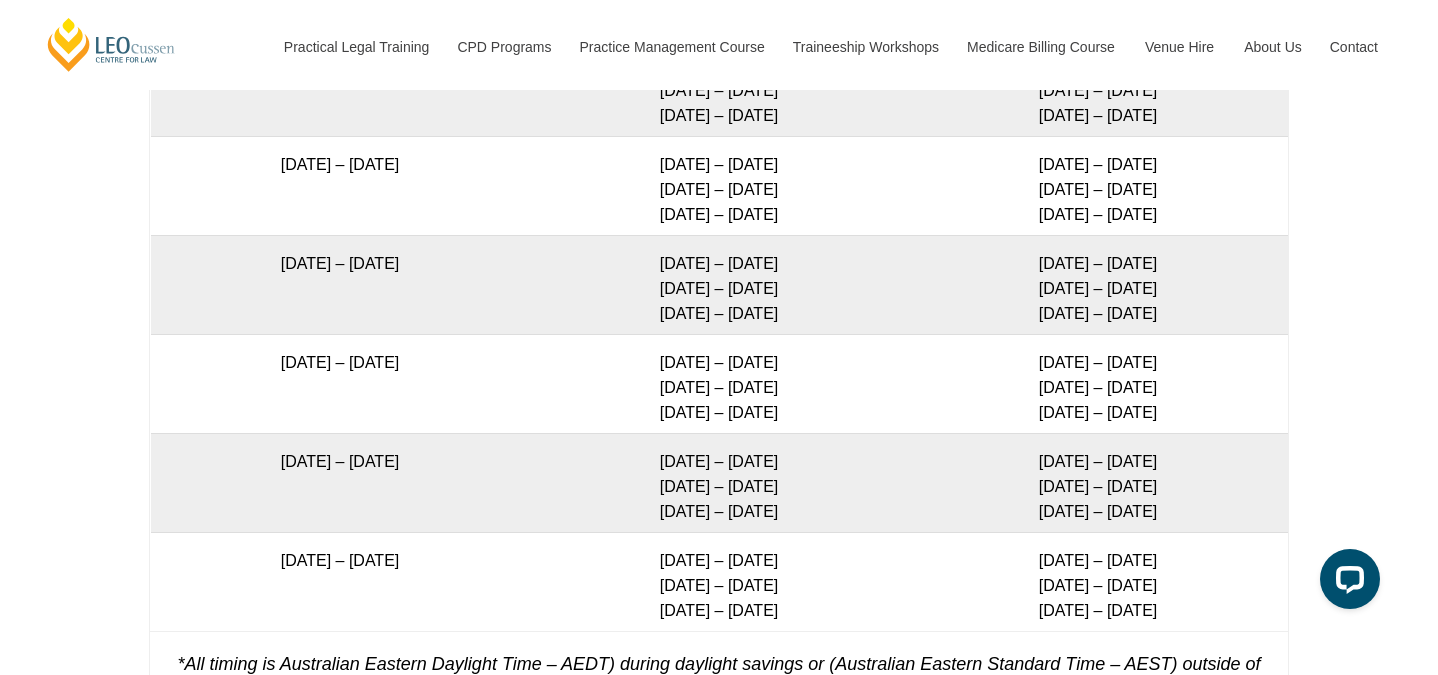 scroll, scrollTop: 3618, scrollLeft: 0, axis: vertical 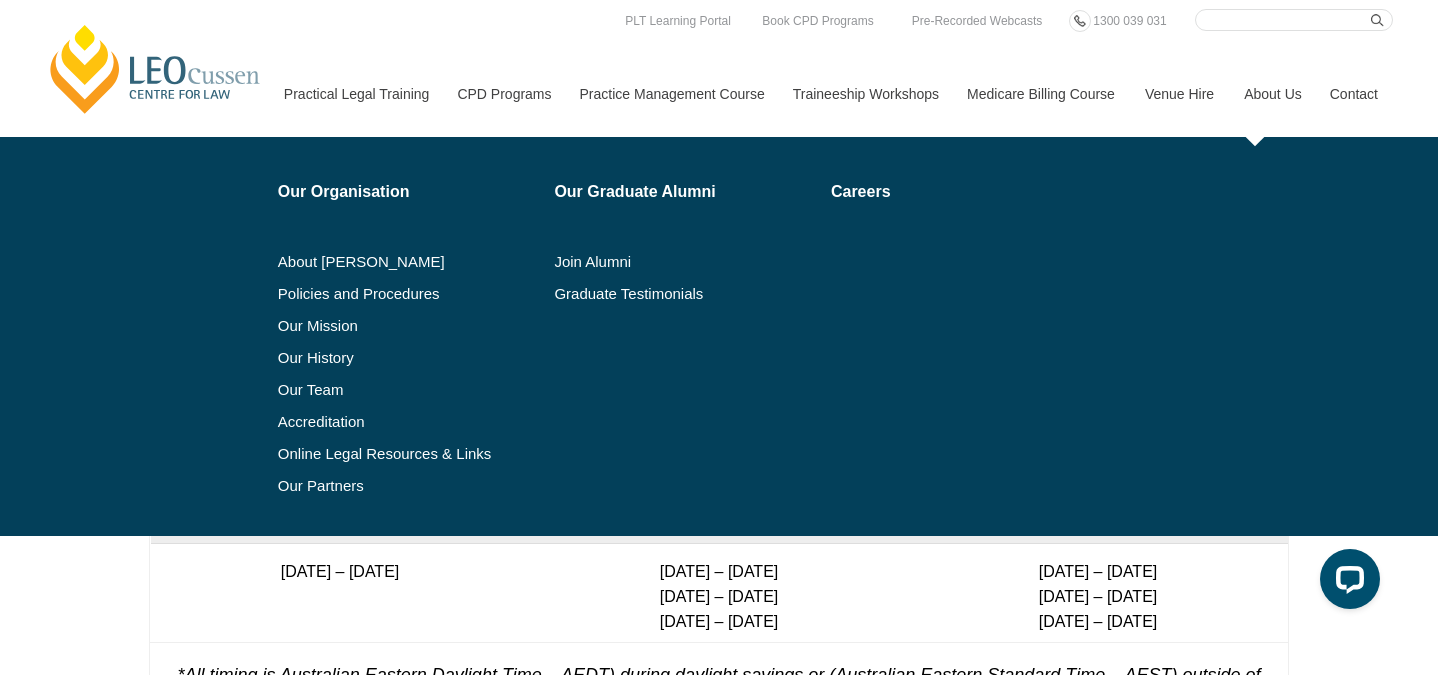click on "About Us" at bounding box center (1272, 94) 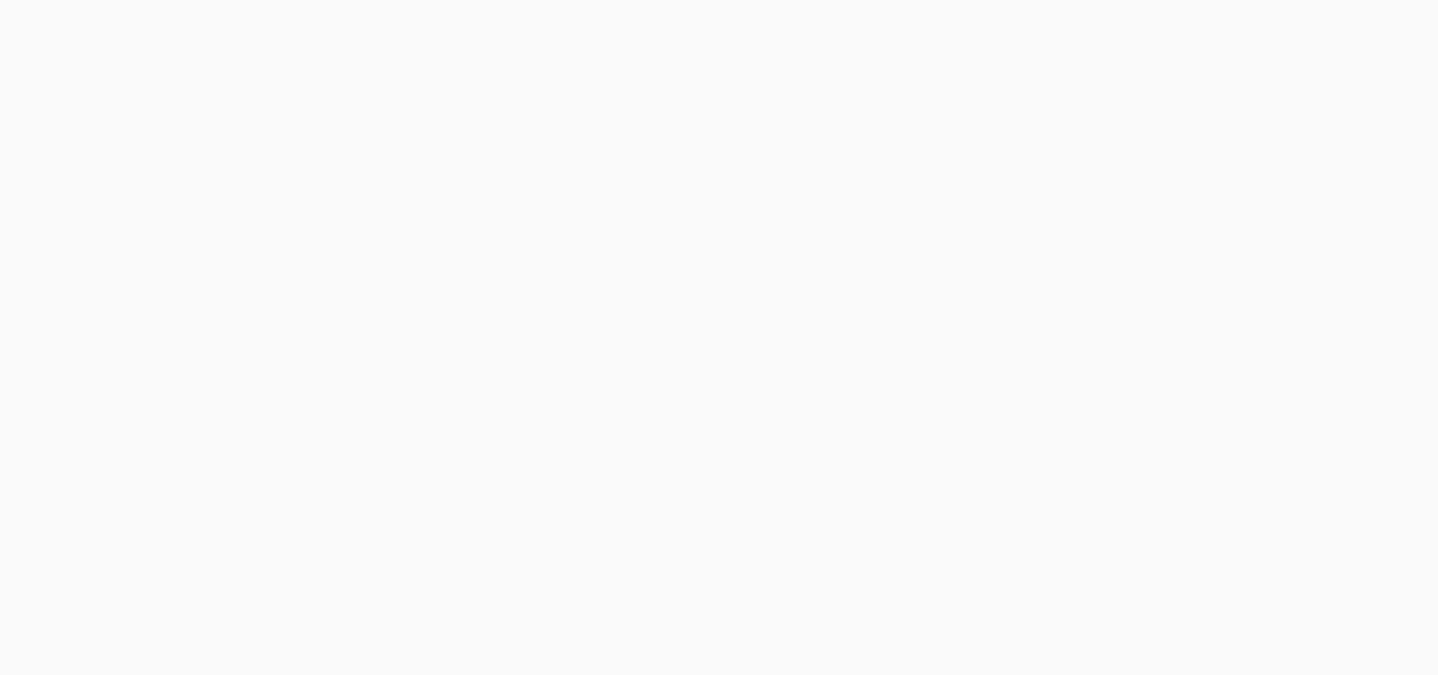 scroll, scrollTop: 0, scrollLeft: 0, axis: both 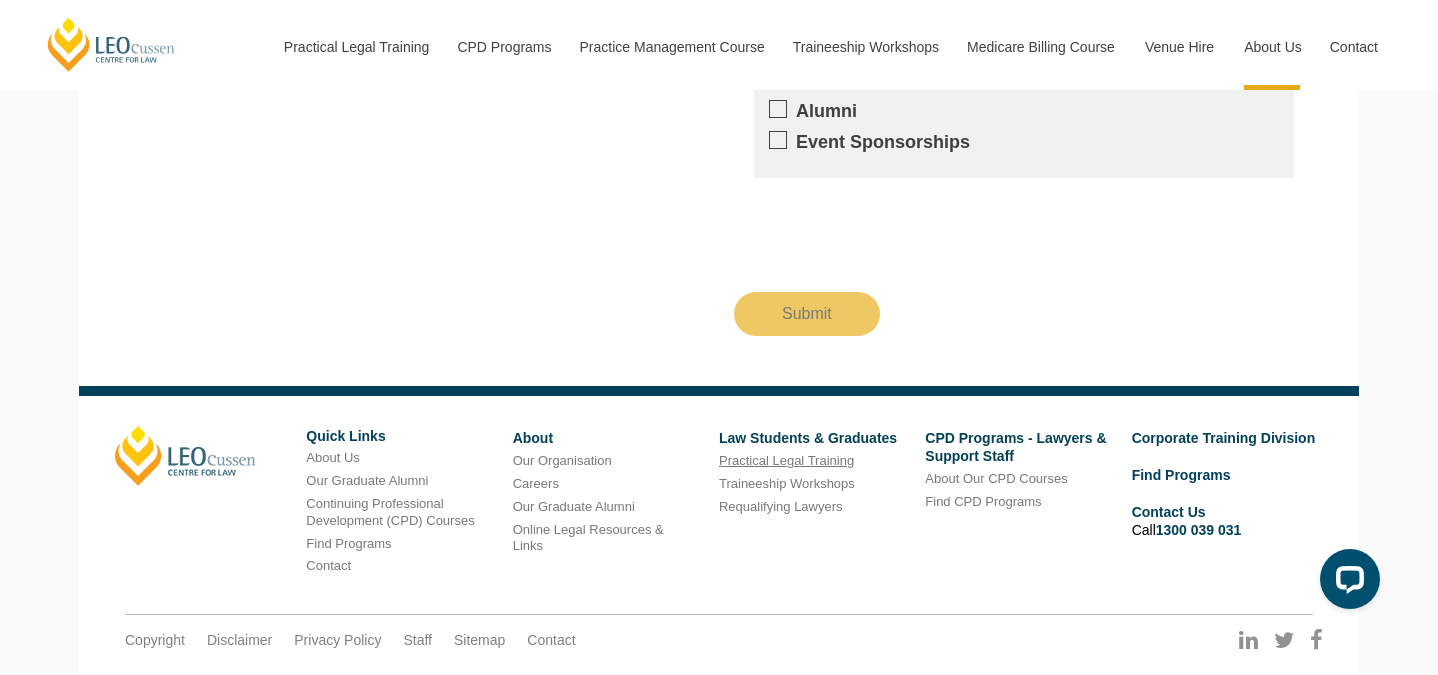 click on "Practical Legal Training" at bounding box center [786, 460] 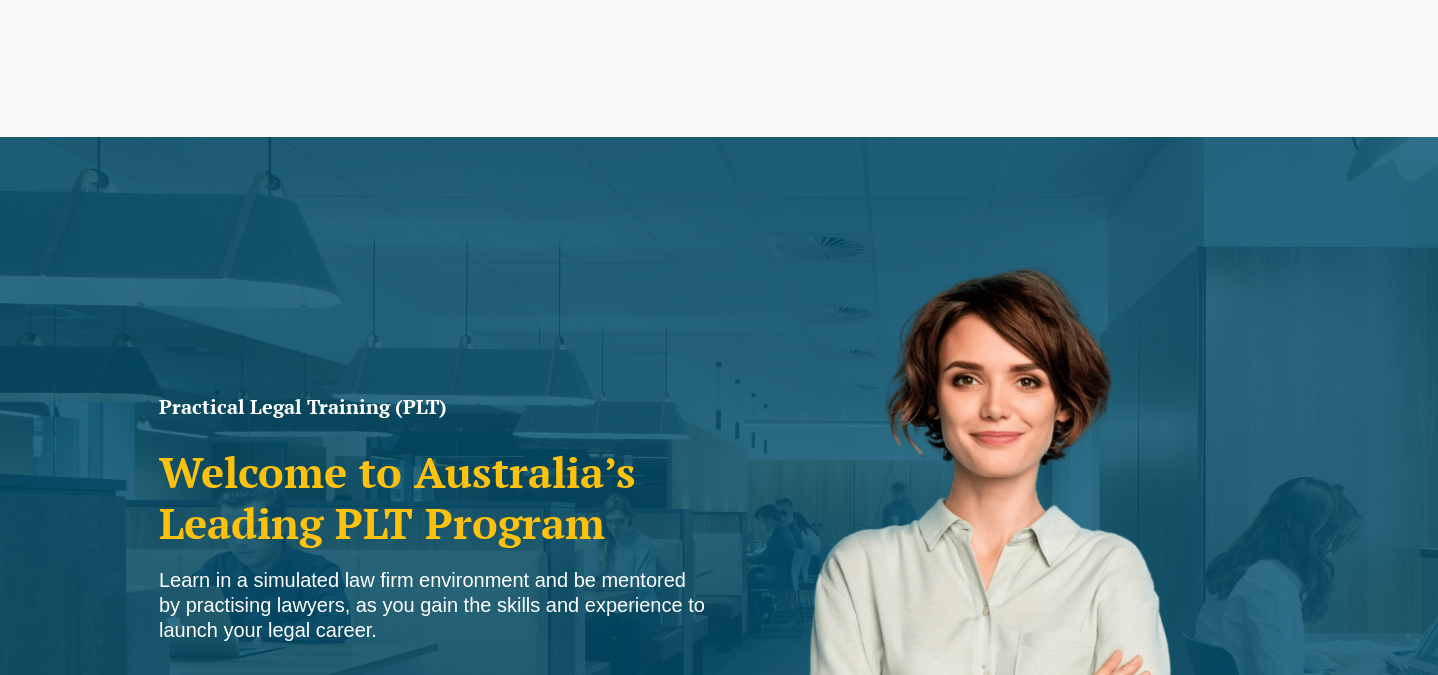 scroll, scrollTop: 0, scrollLeft: 0, axis: both 